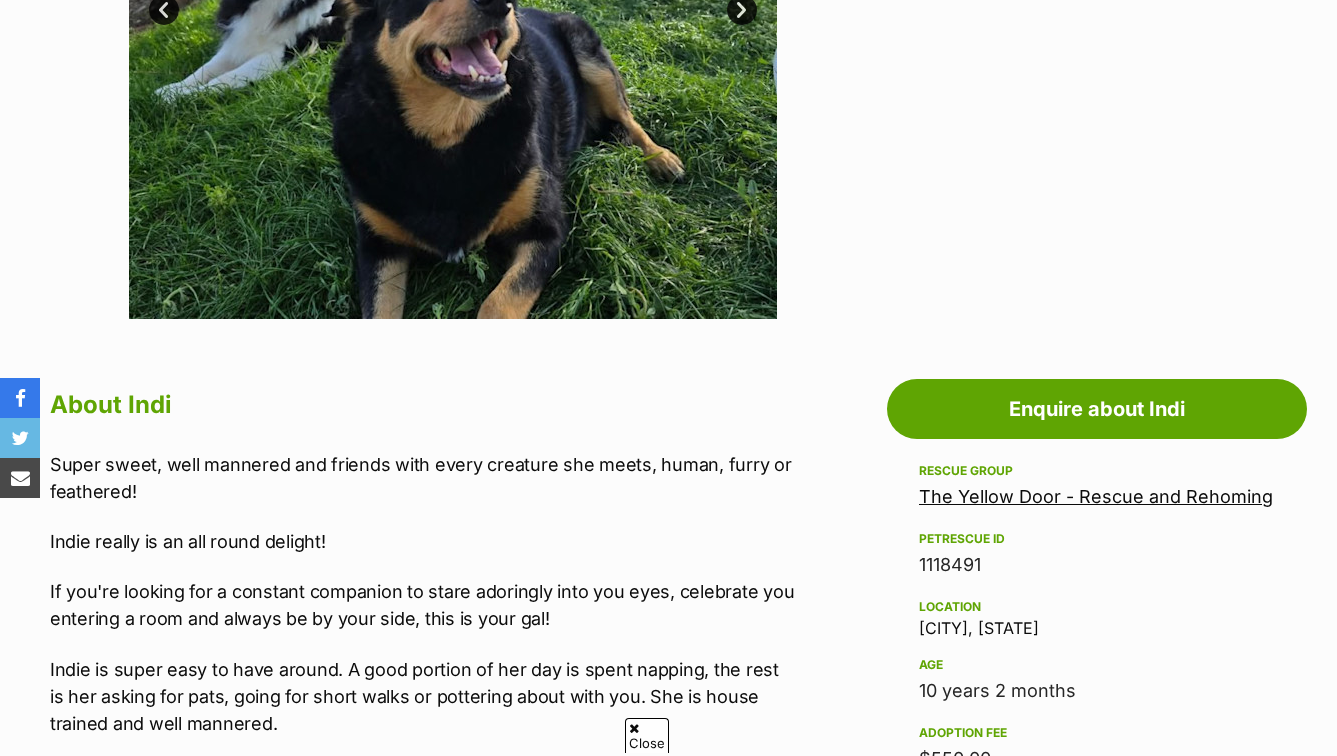 scroll, scrollTop: 753, scrollLeft: 0, axis: vertical 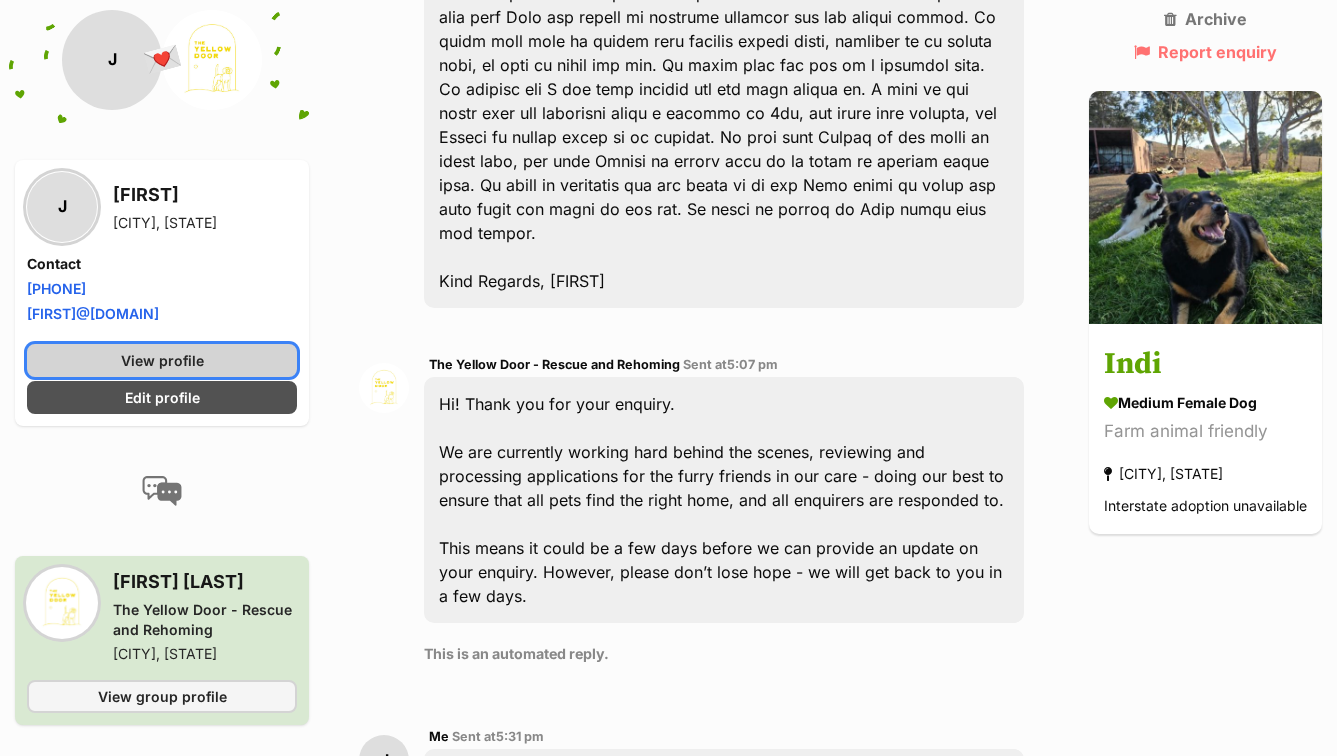 click on "View profile" at bounding box center (162, 360) 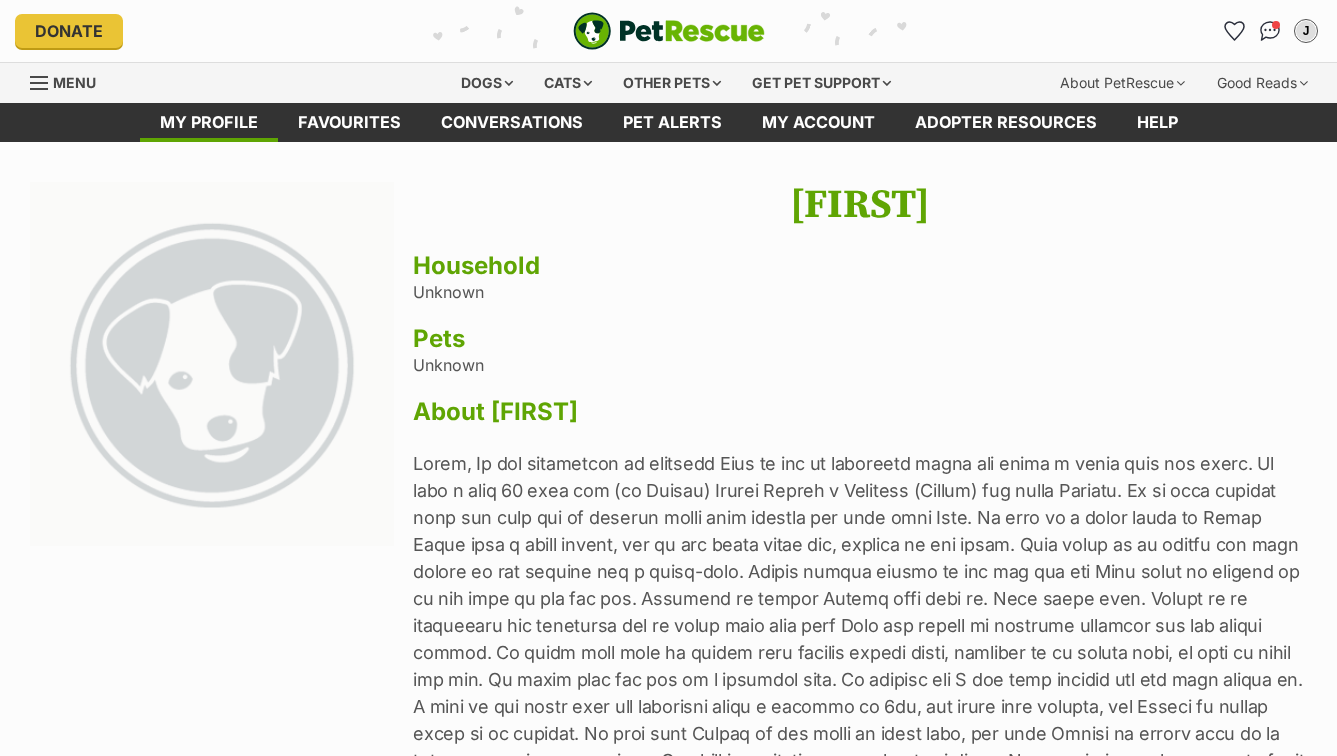 scroll, scrollTop: 0, scrollLeft: 0, axis: both 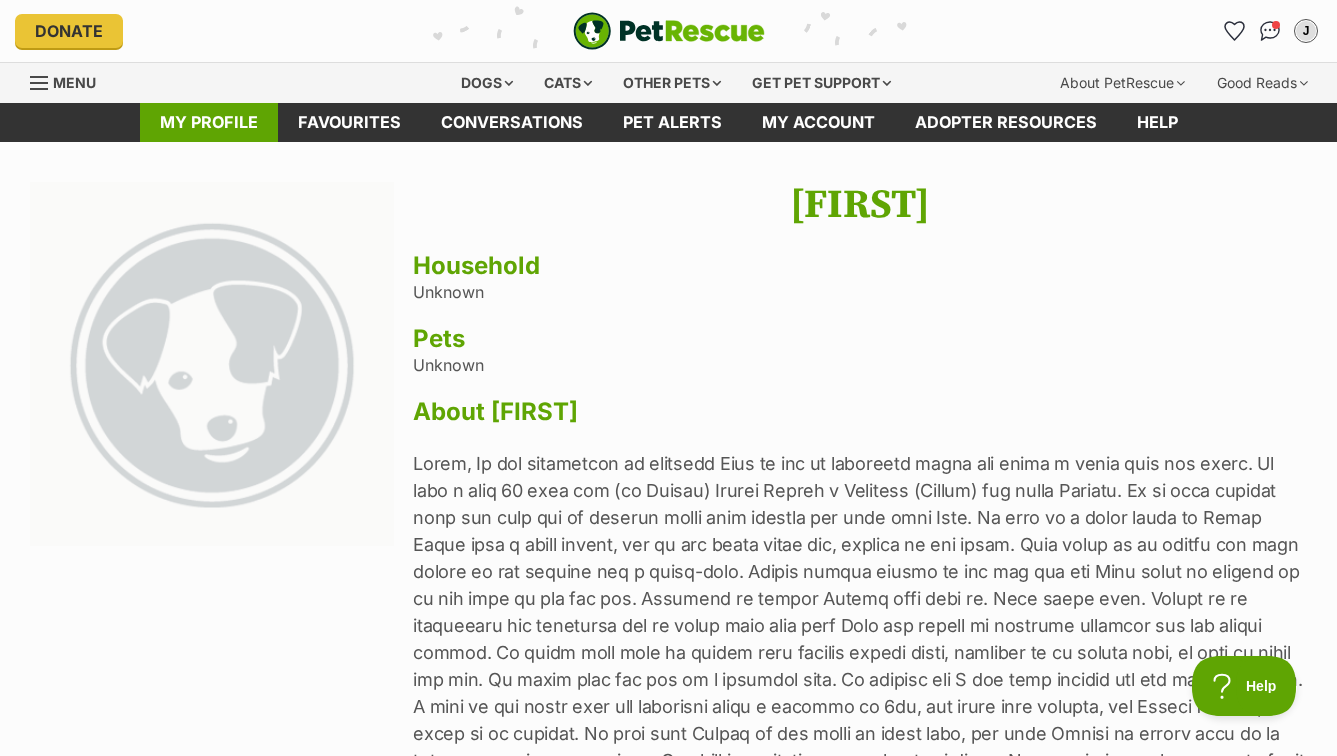click on "My profile" at bounding box center (209, 122) 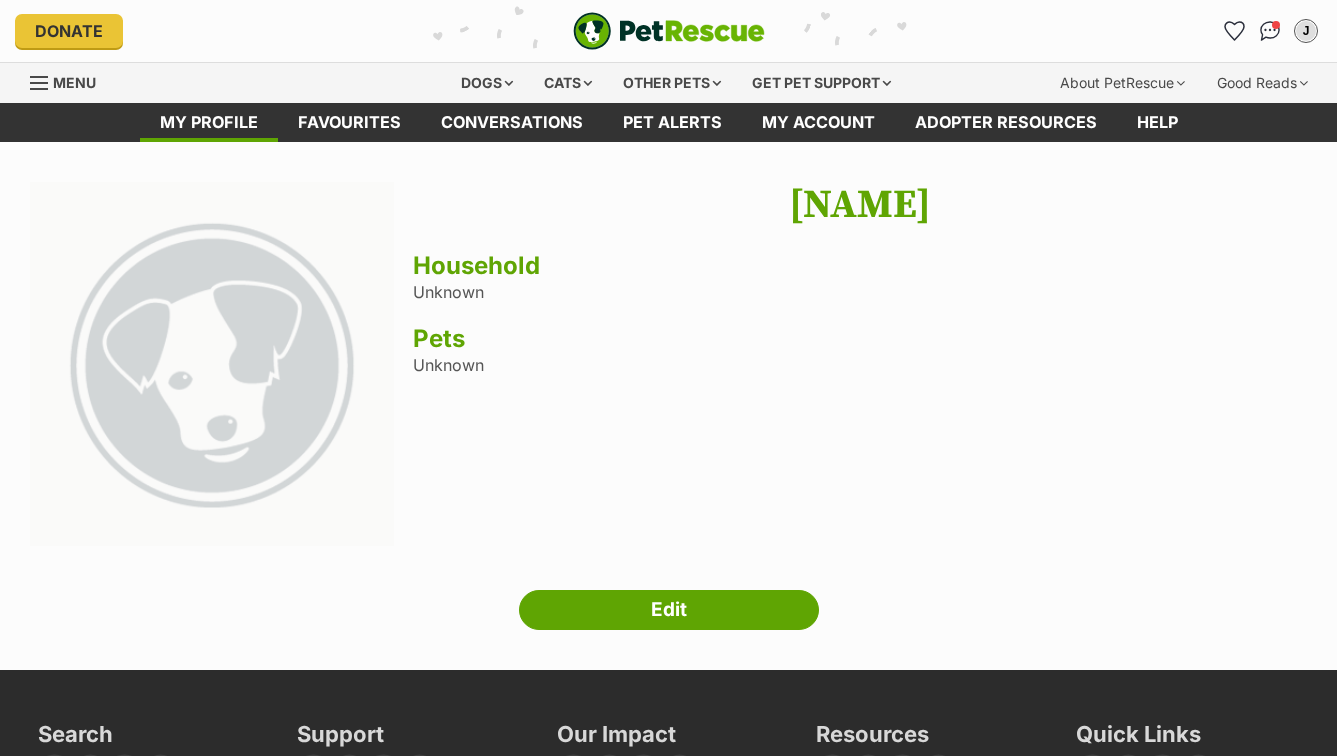 scroll, scrollTop: 0, scrollLeft: 0, axis: both 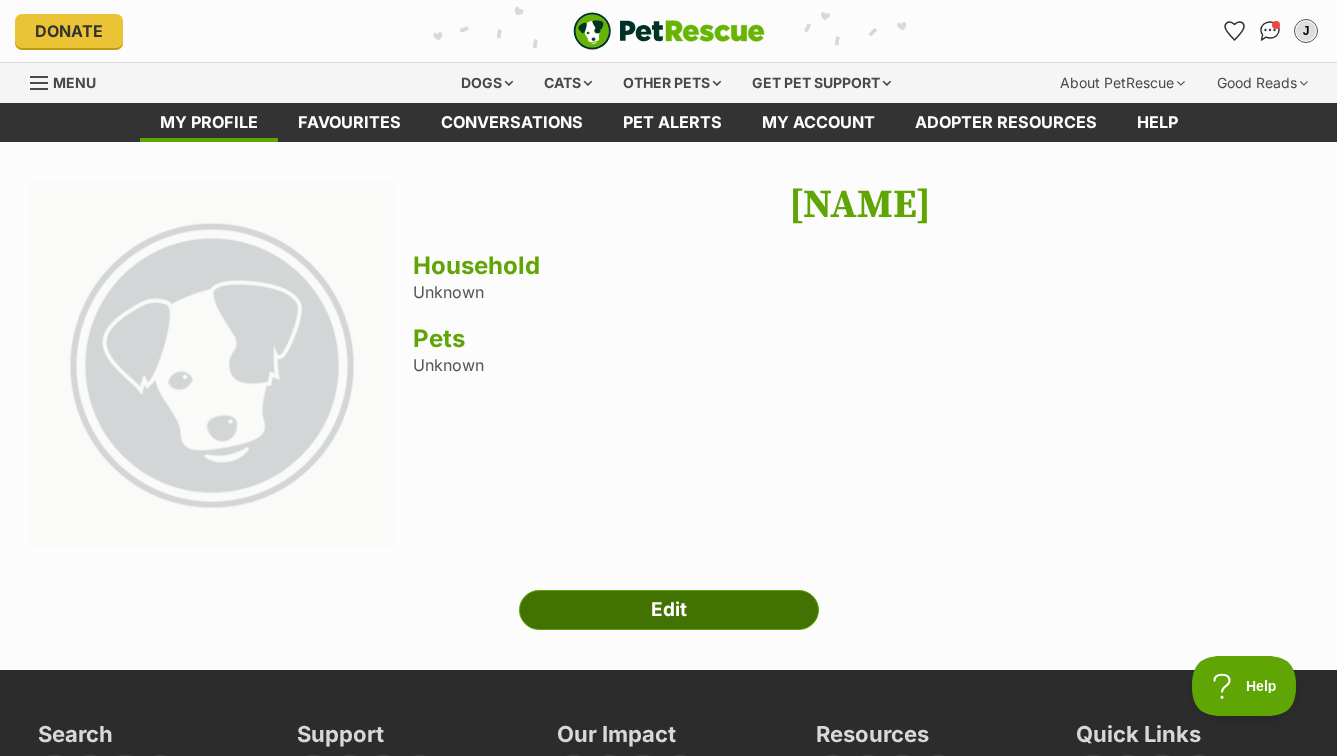 click on "Edit" at bounding box center (669, 610) 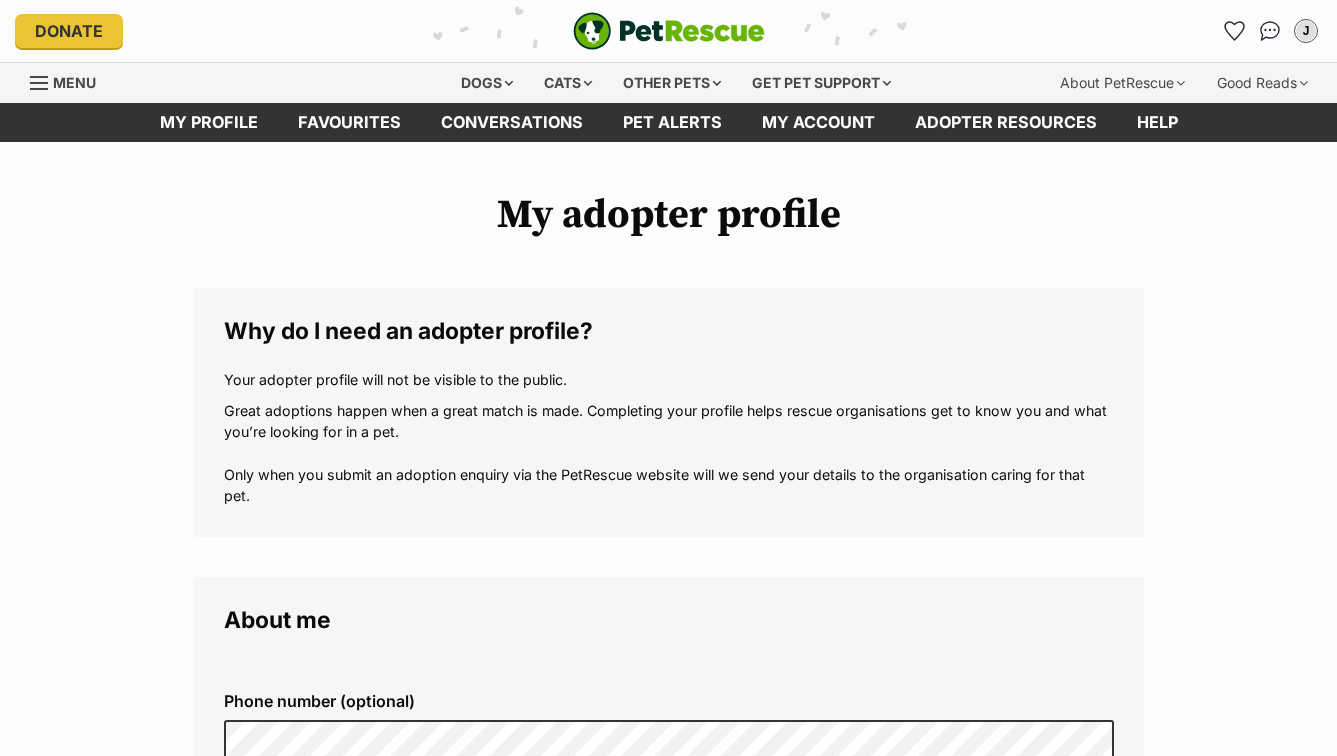 scroll, scrollTop: 0, scrollLeft: 0, axis: both 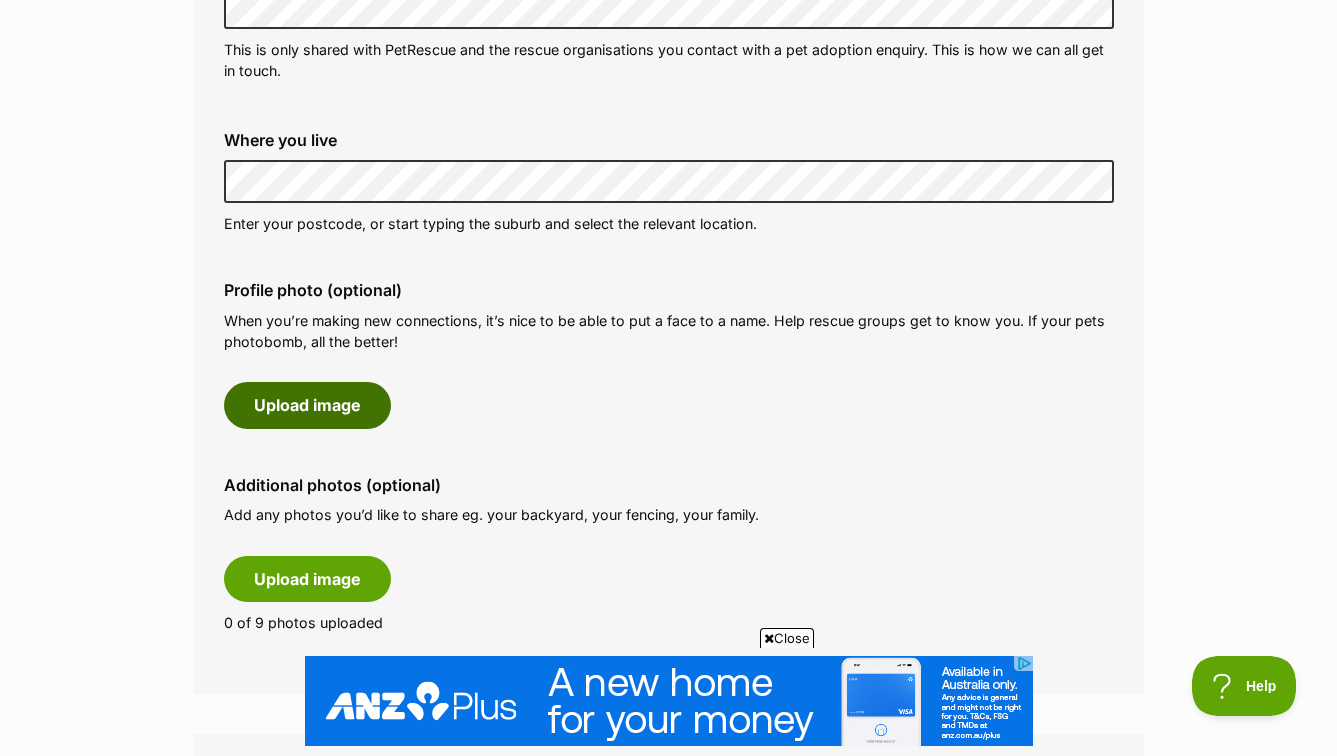 click on "Upload image" at bounding box center [307, 405] 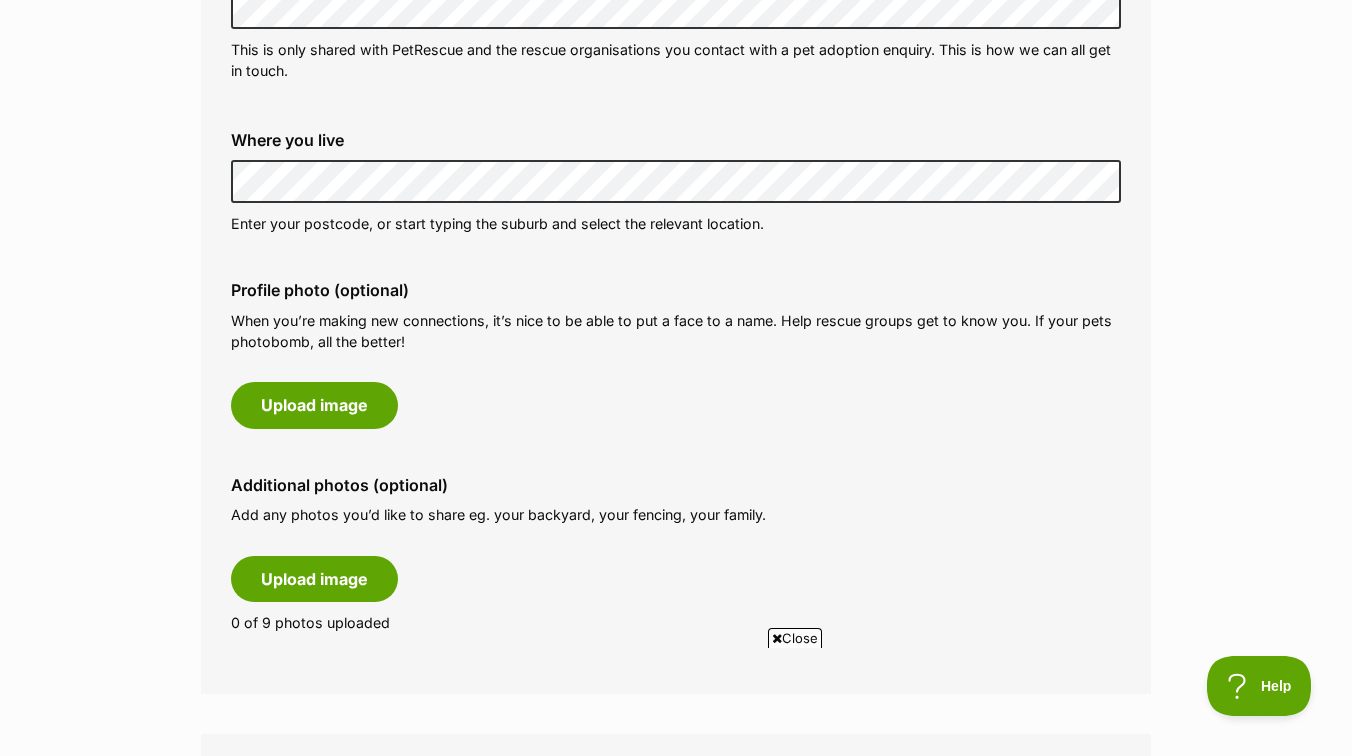 scroll, scrollTop: 0, scrollLeft: 0, axis: both 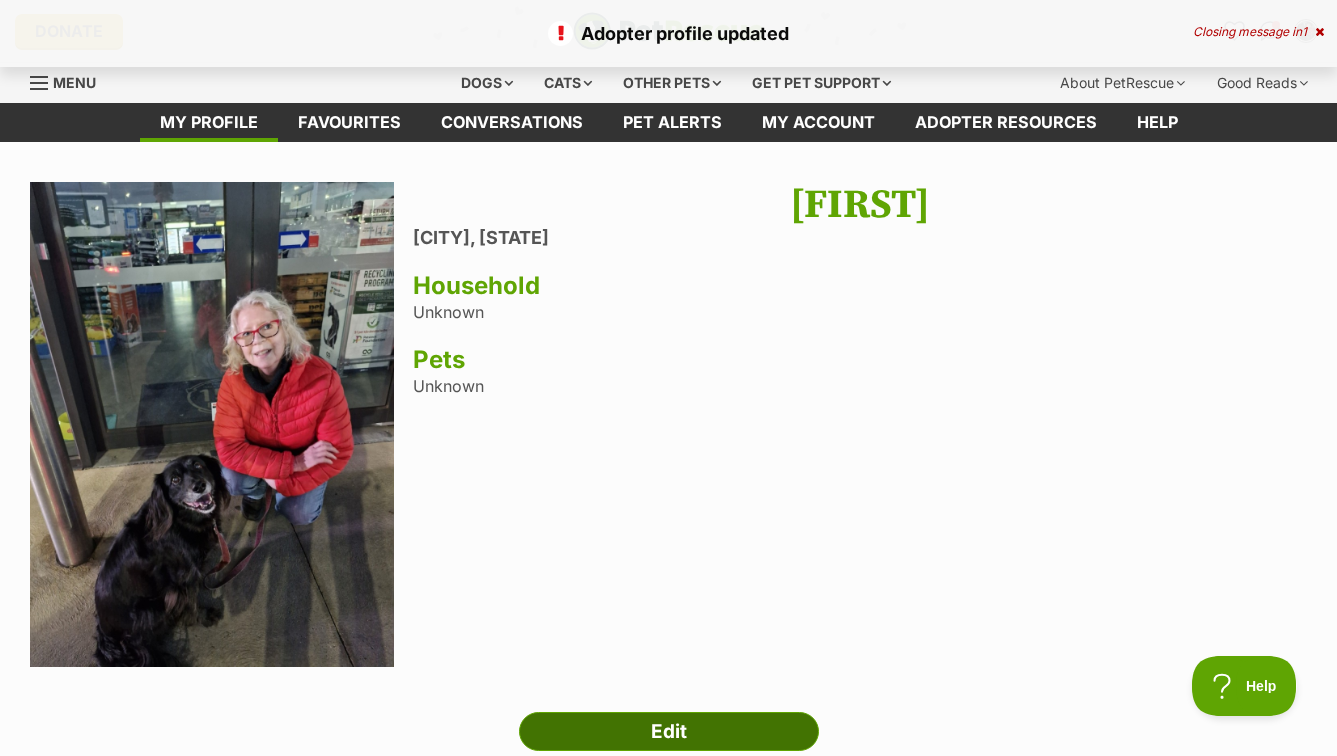 click on "Edit" at bounding box center [669, 732] 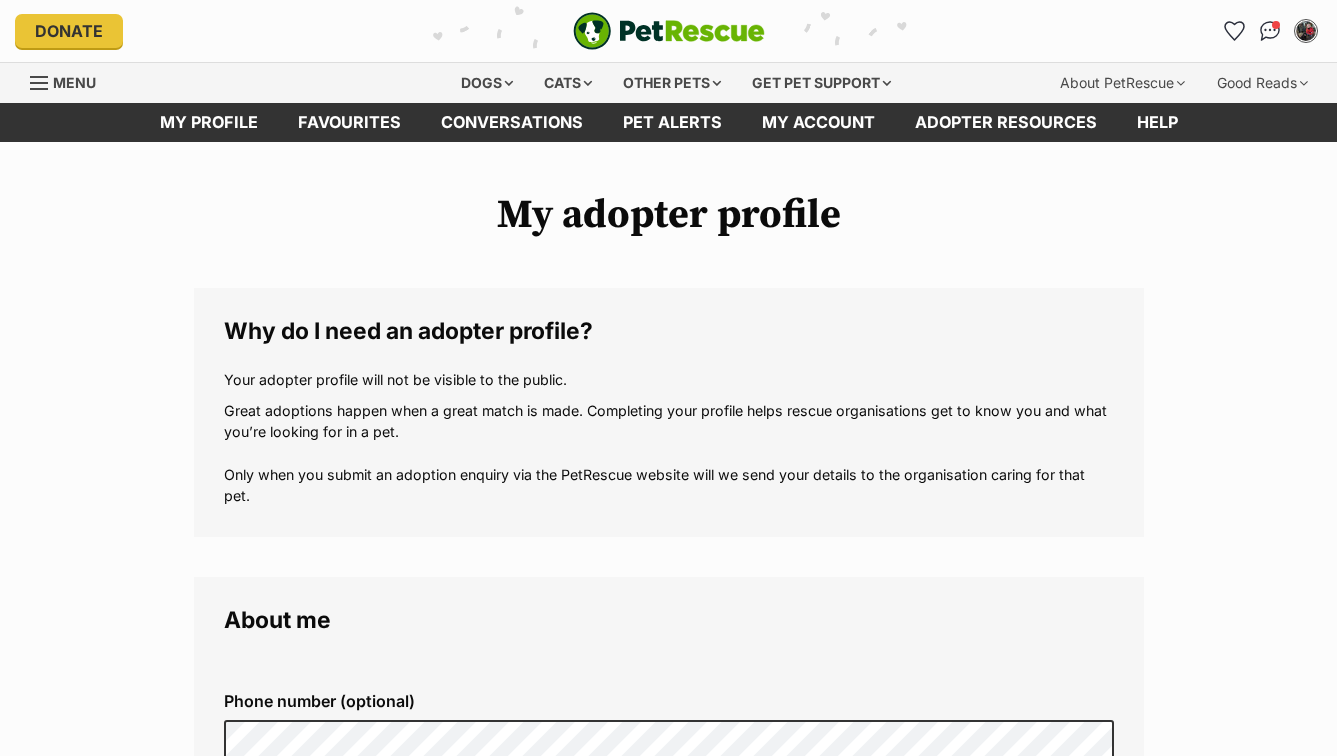 scroll, scrollTop: 0, scrollLeft: 0, axis: both 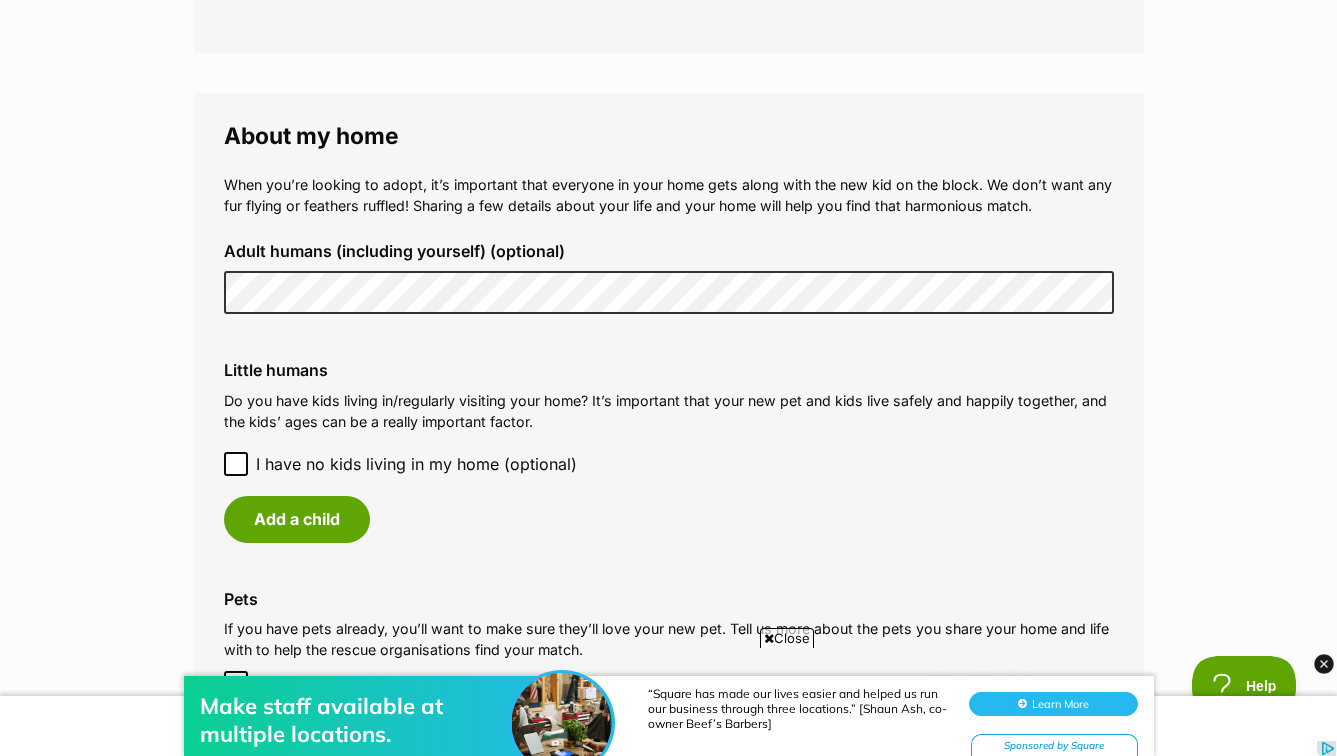 click 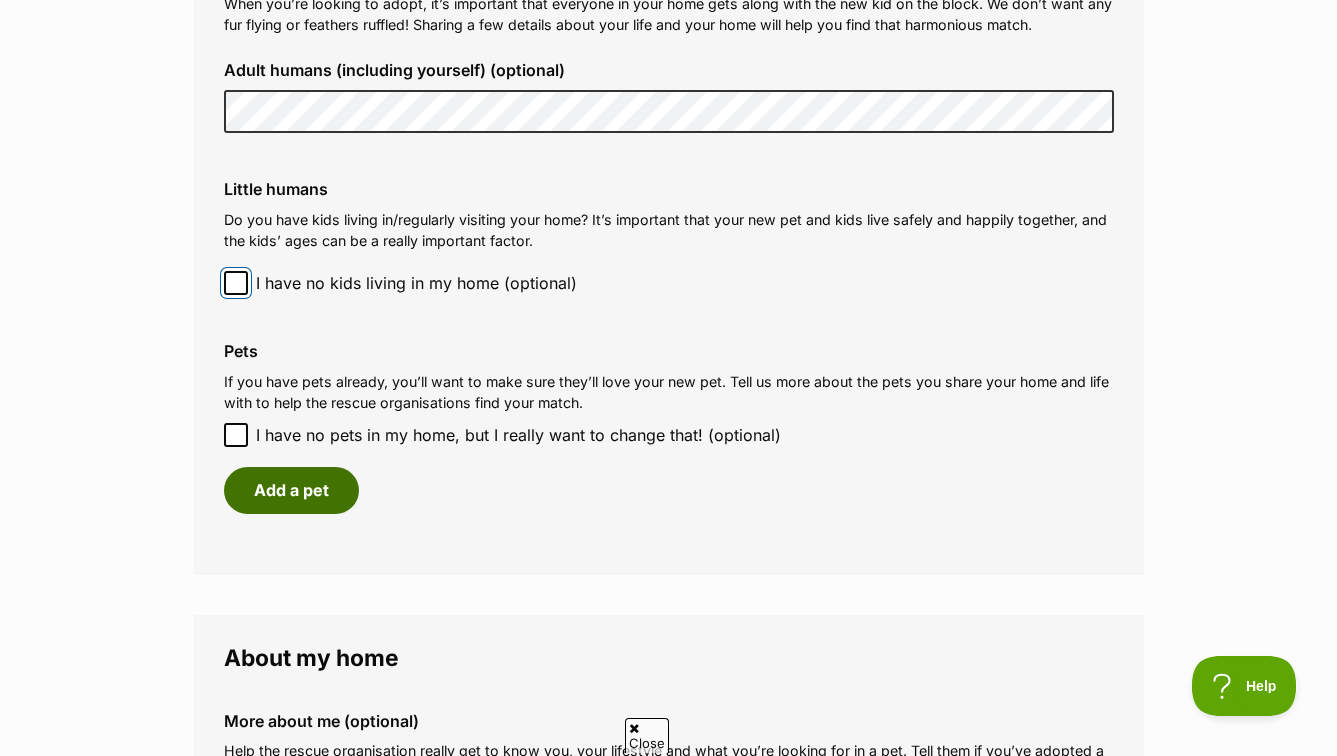 scroll, scrollTop: 0, scrollLeft: 0, axis: both 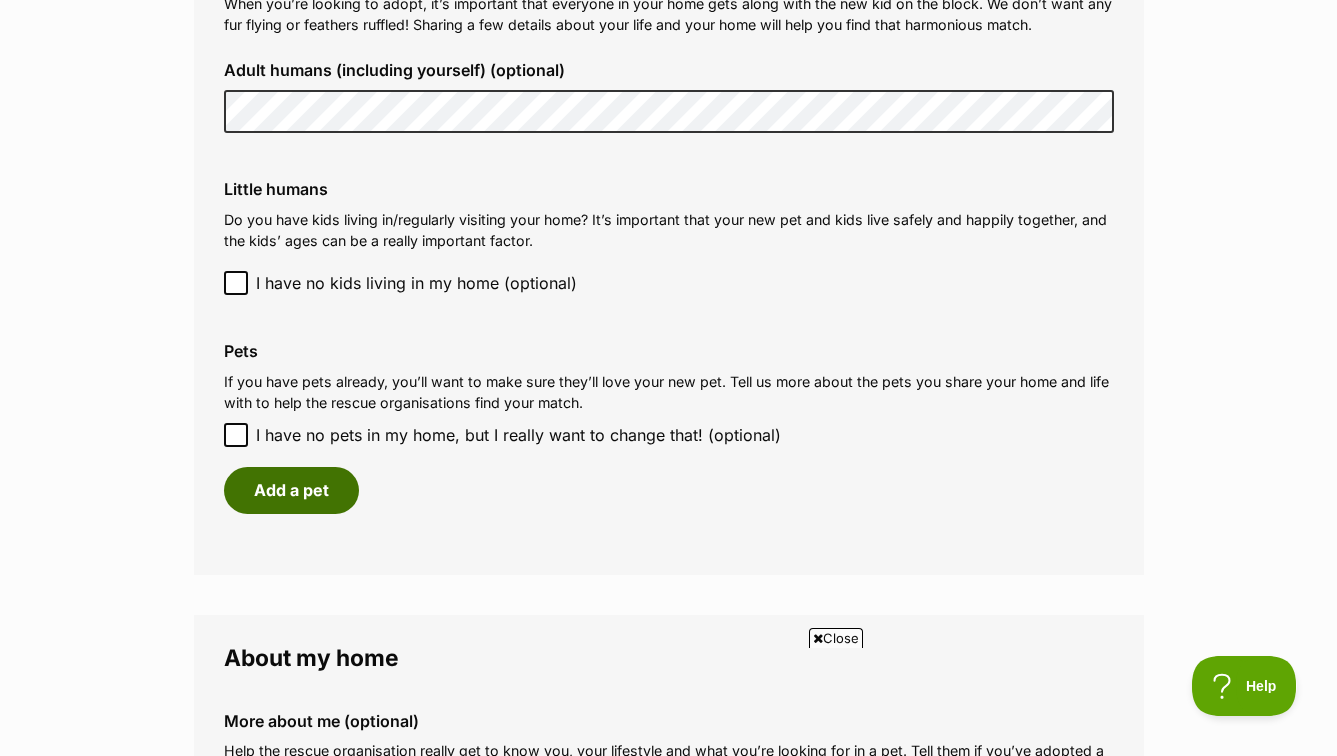 click on "Add a pet" at bounding box center [291, 490] 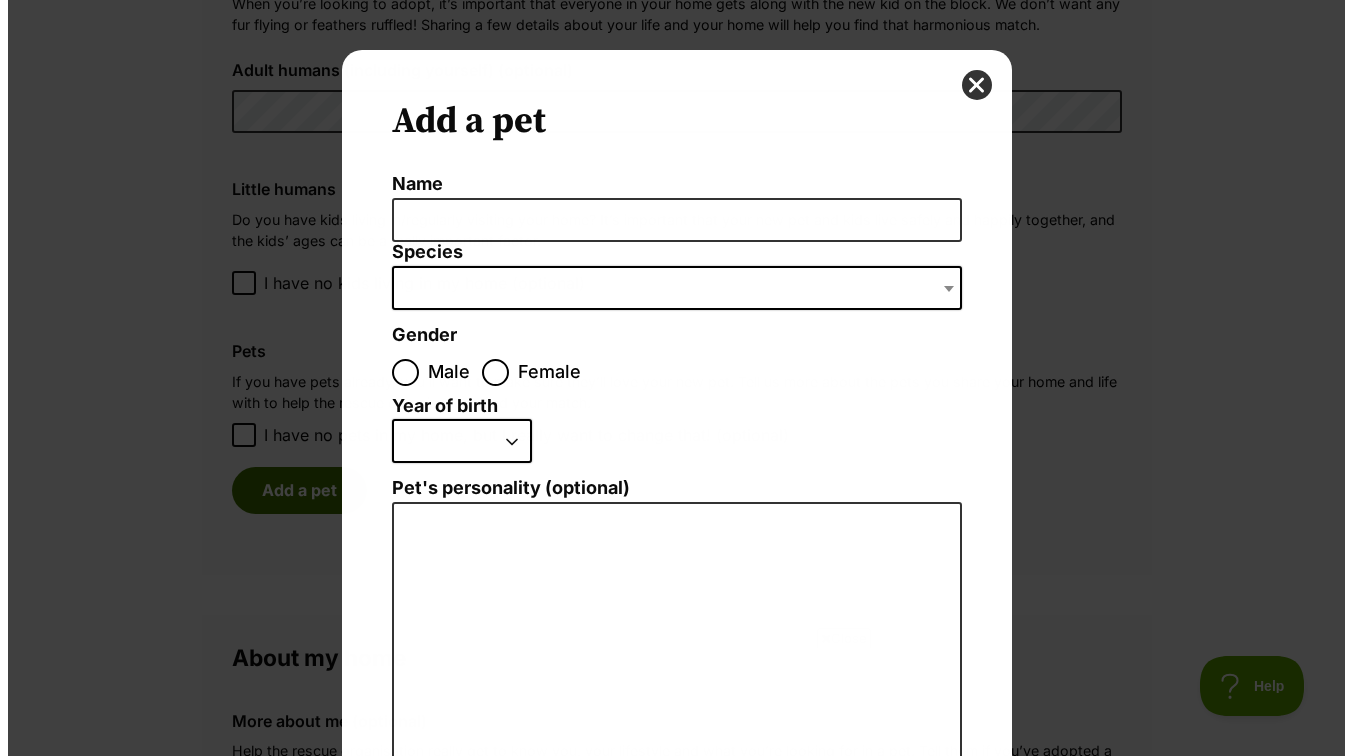 scroll, scrollTop: 0, scrollLeft: 0, axis: both 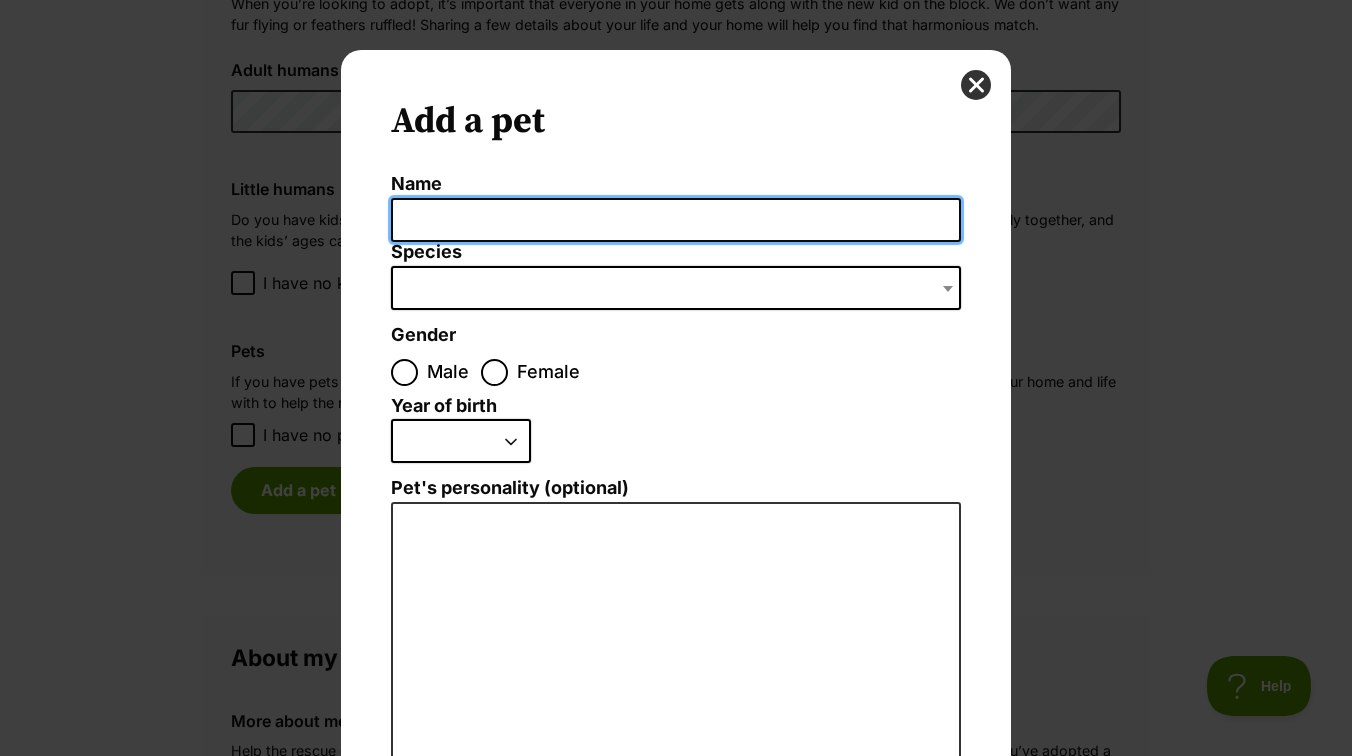 click on "Name" at bounding box center (676, 220) 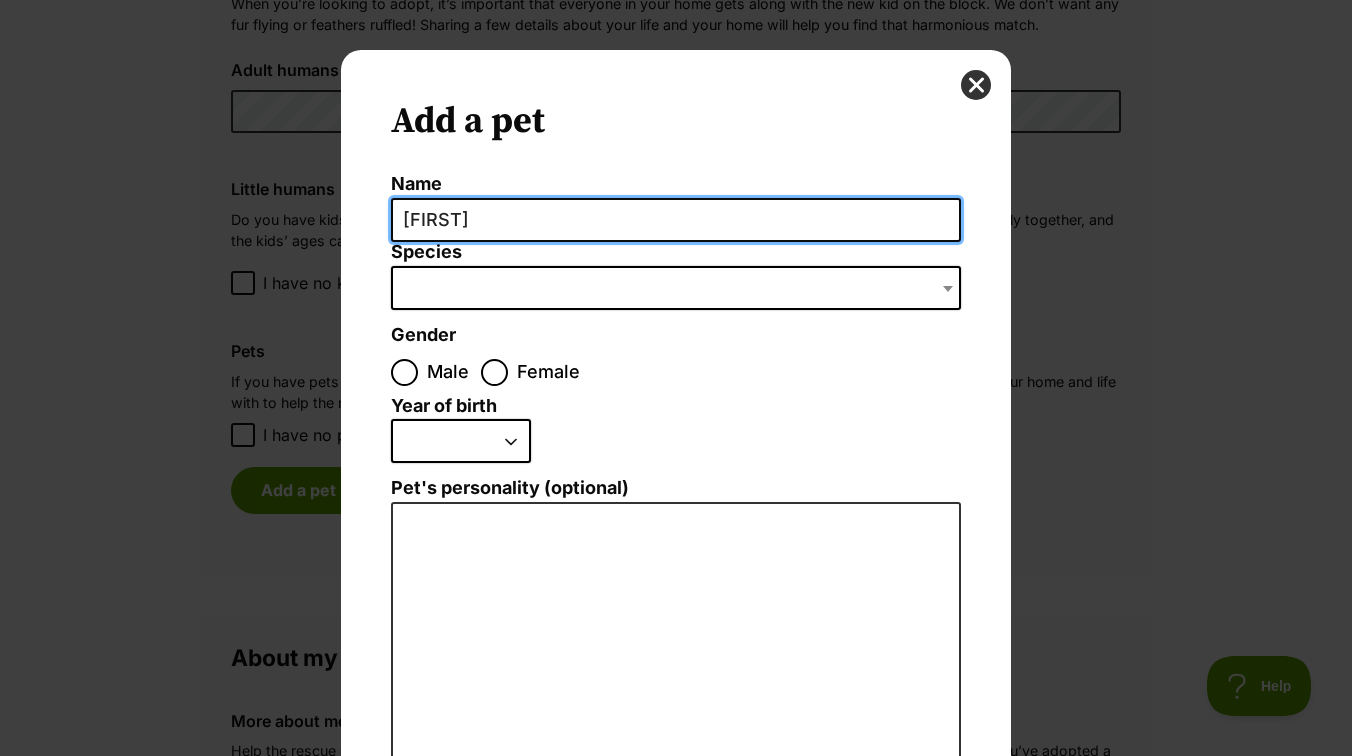 type on "Zander" 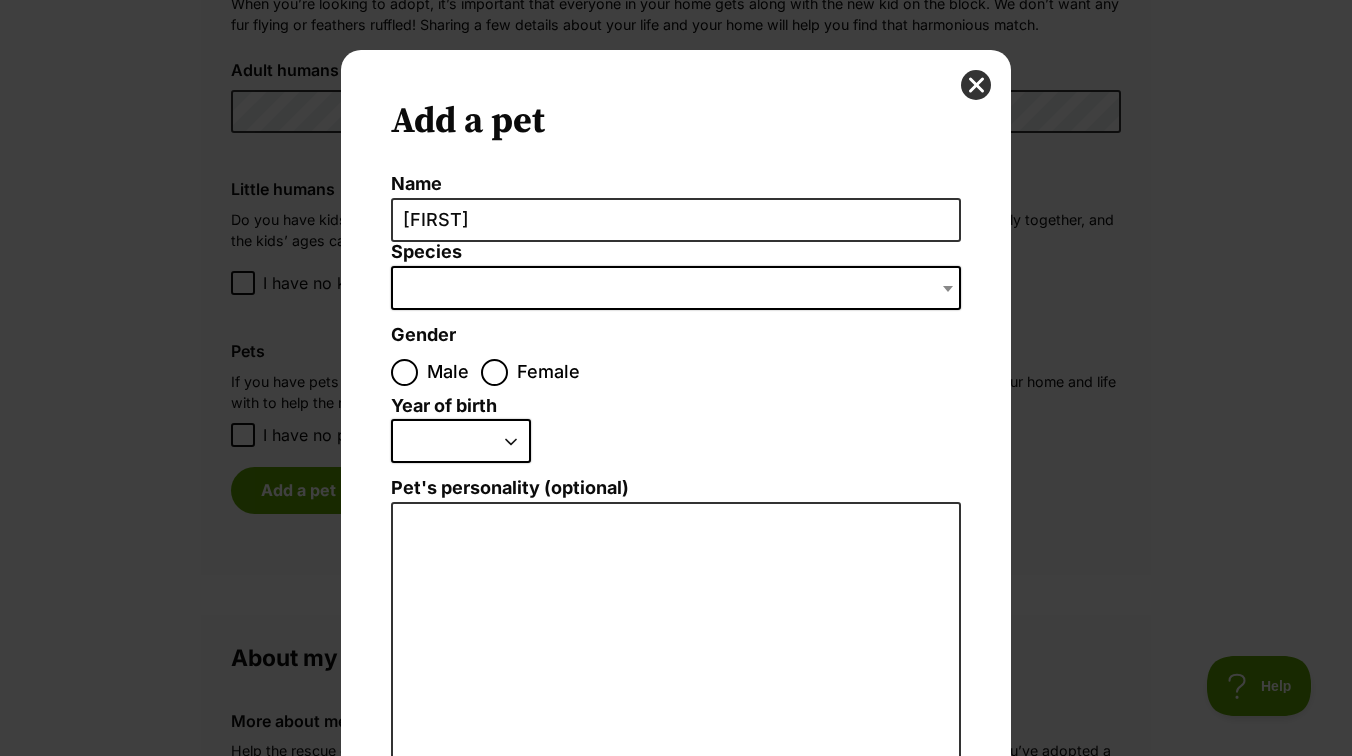 click at bounding box center [676, 288] 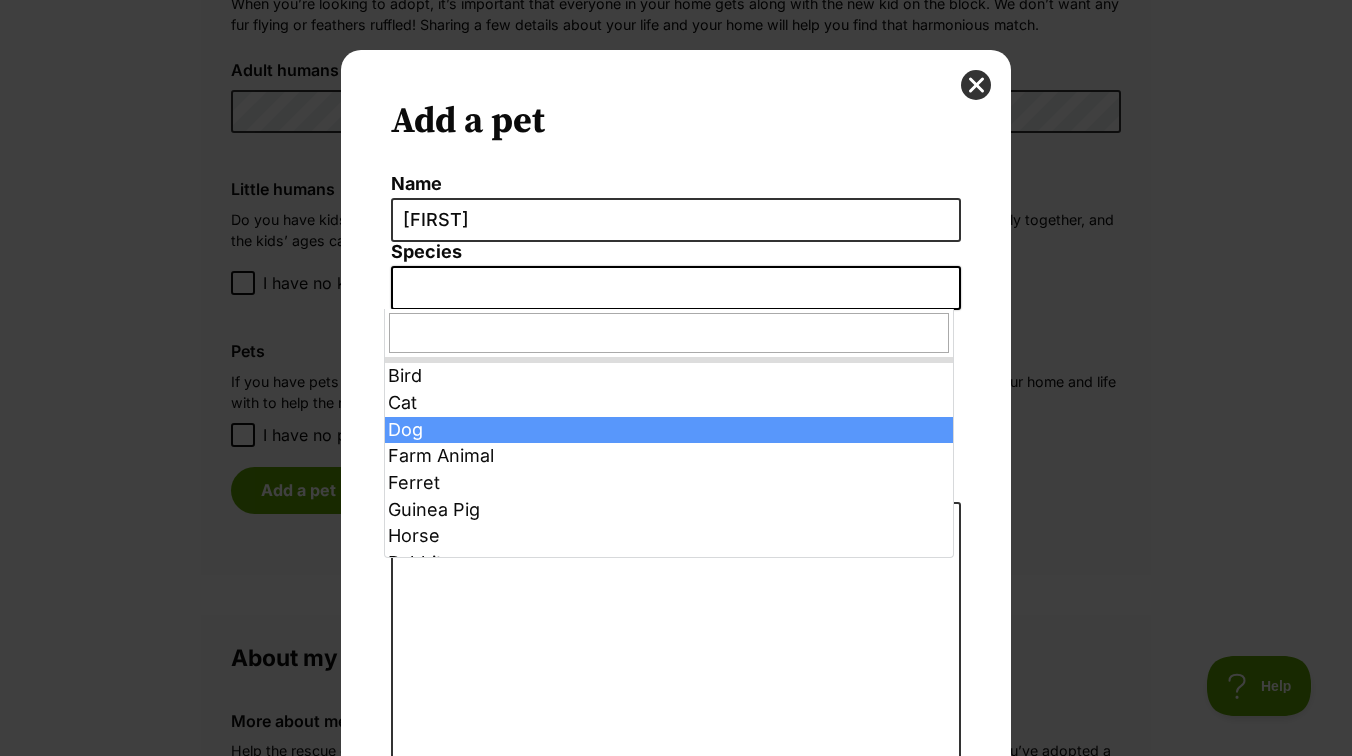 select on "1" 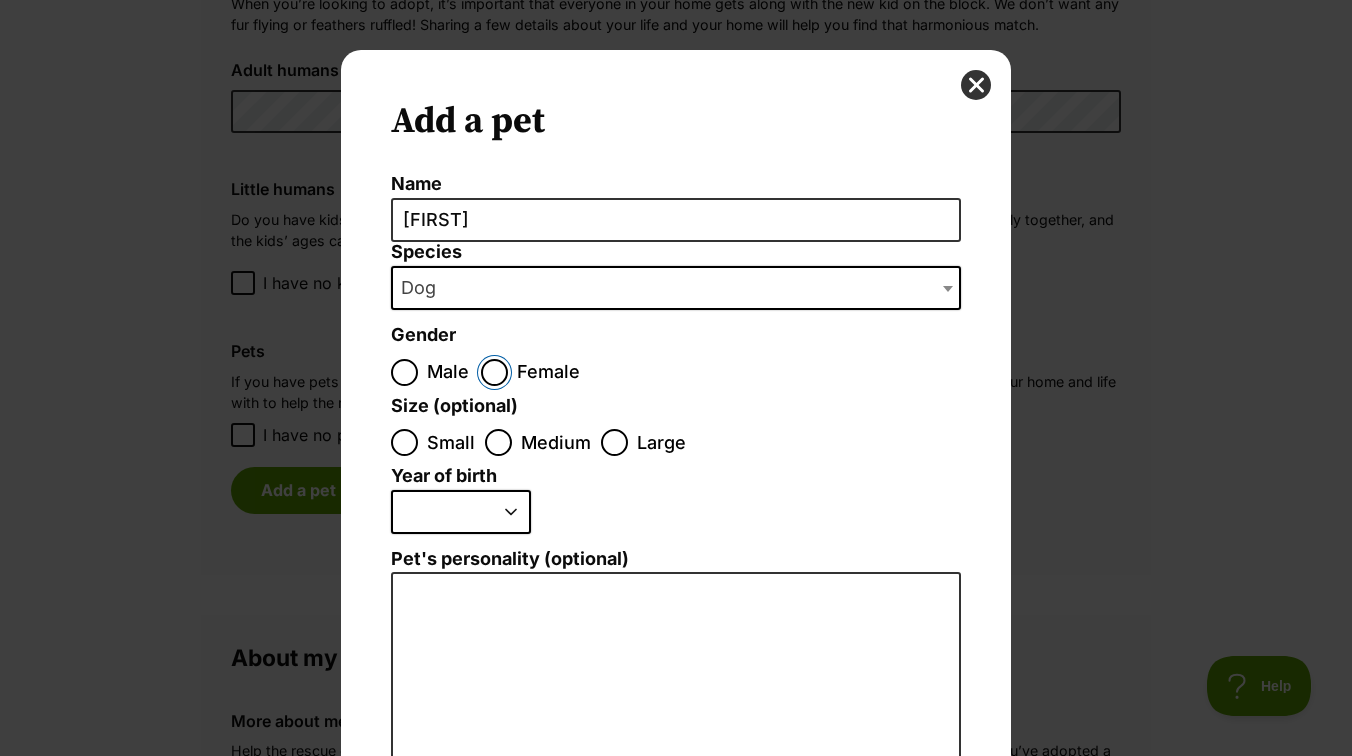 click on "Female" at bounding box center [494, 372] 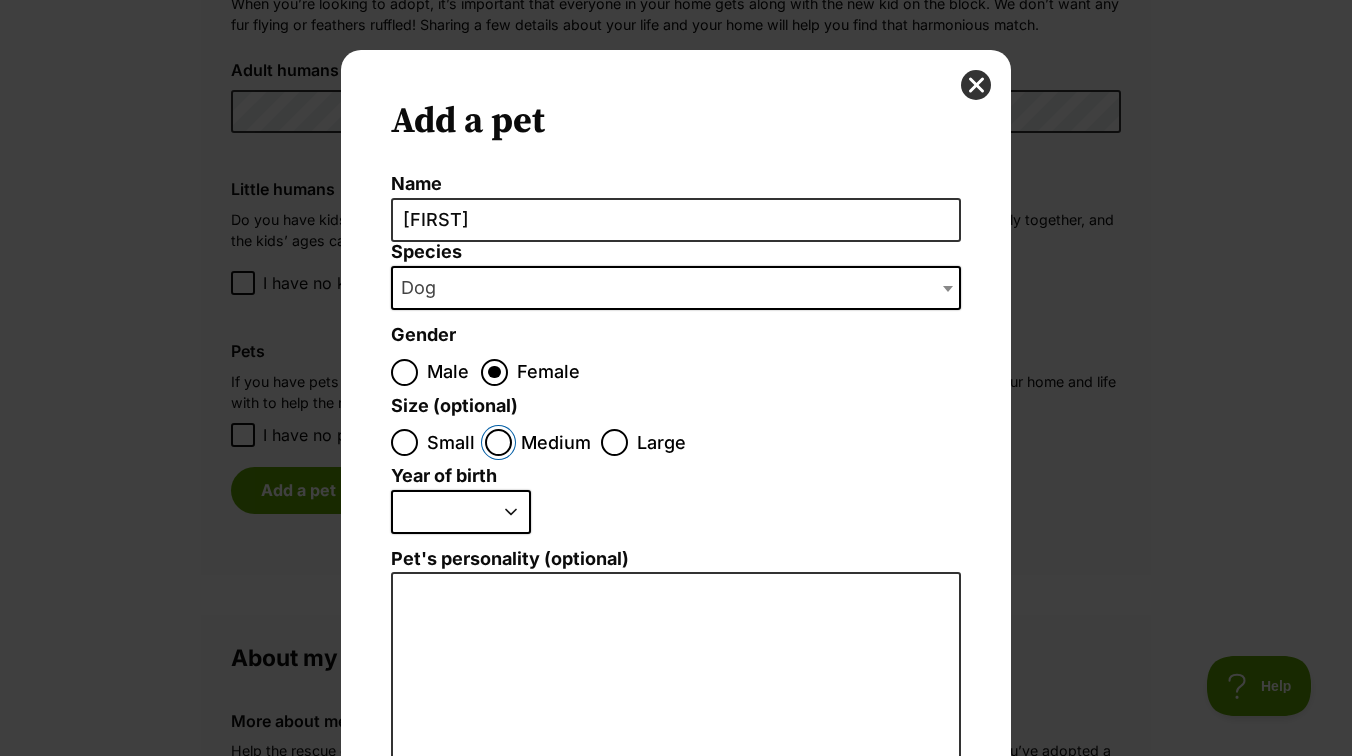 click on "Medium" at bounding box center (498, 442) 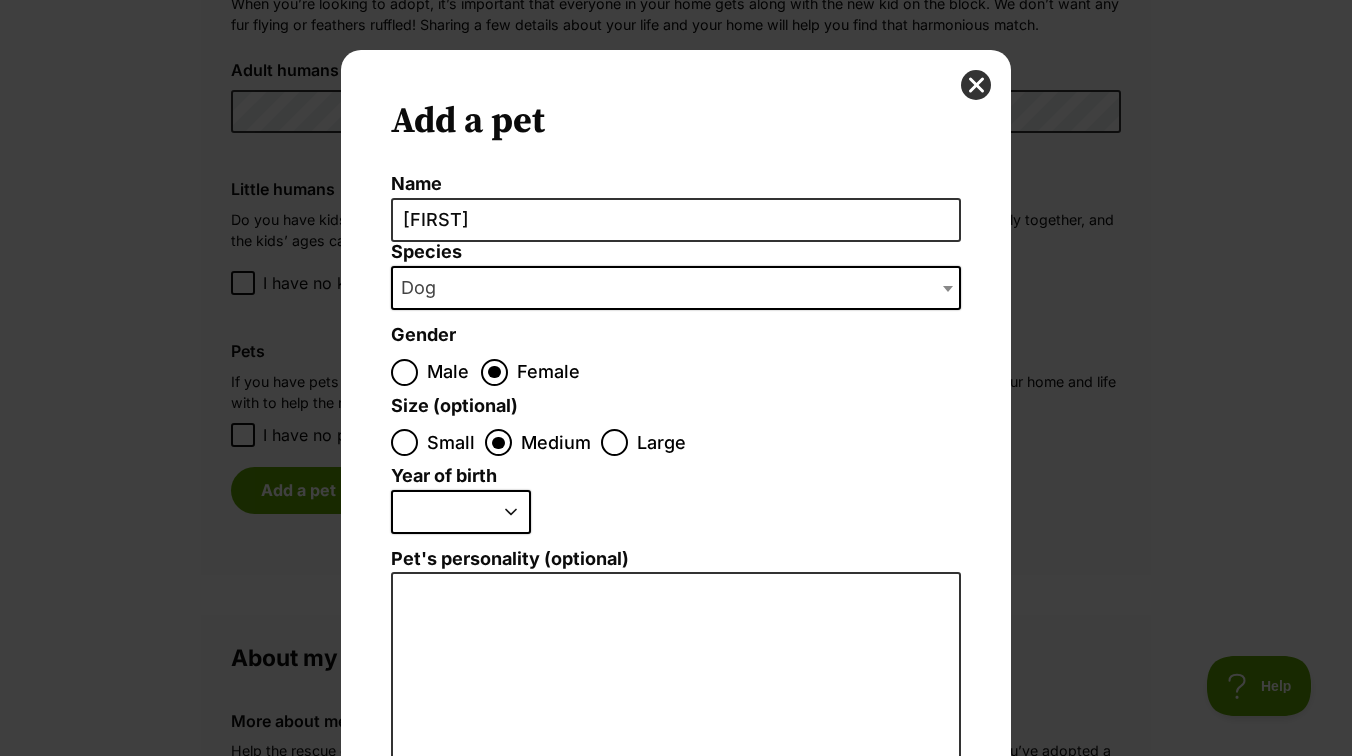 click on "2025
2024
2023
2022
2021
2020
2019
2018
2017
2016
2015
2014
2013
2012
2011
2010
2009
2008
2007
2006
2005
2004
2003
2002
2001
2000
1999
1998
1997
1996
1995" at bounding box center [461, 512] 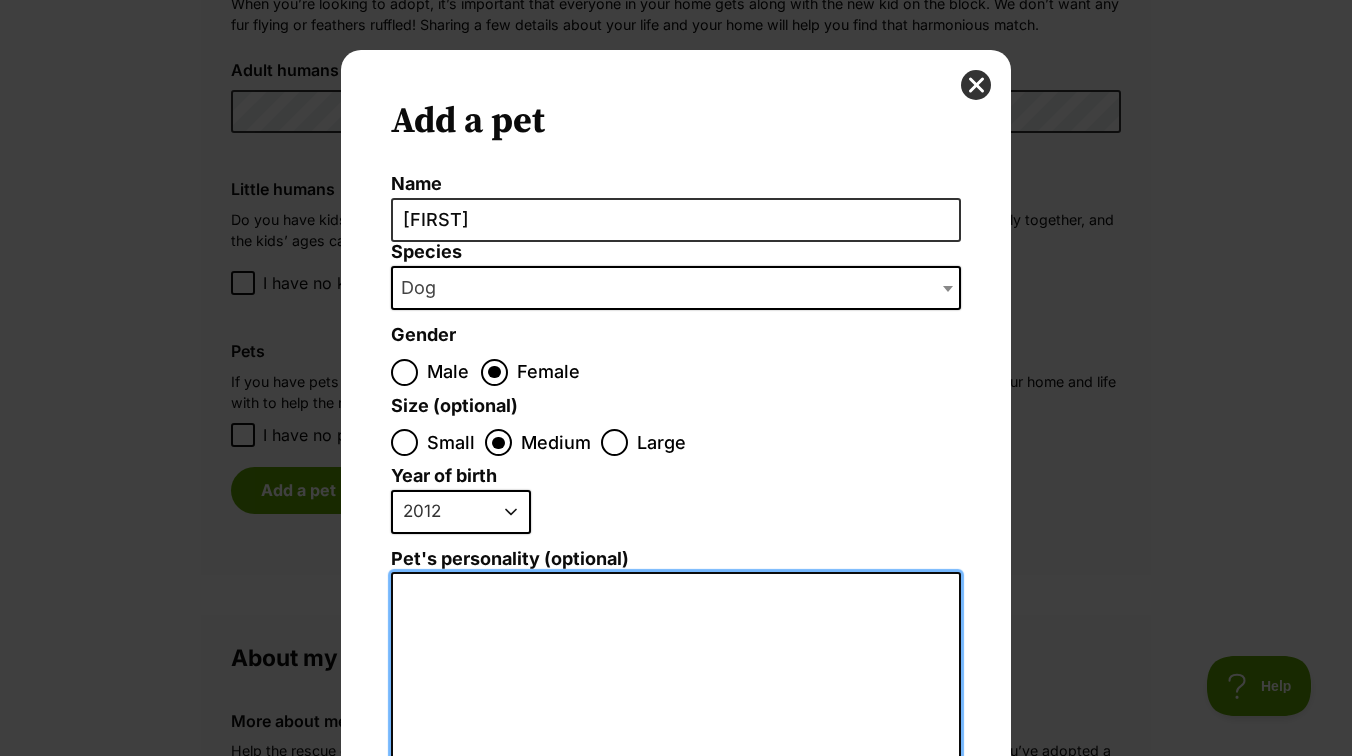 click on "Pet's personality (optional)" at bounding box center [676, 791] 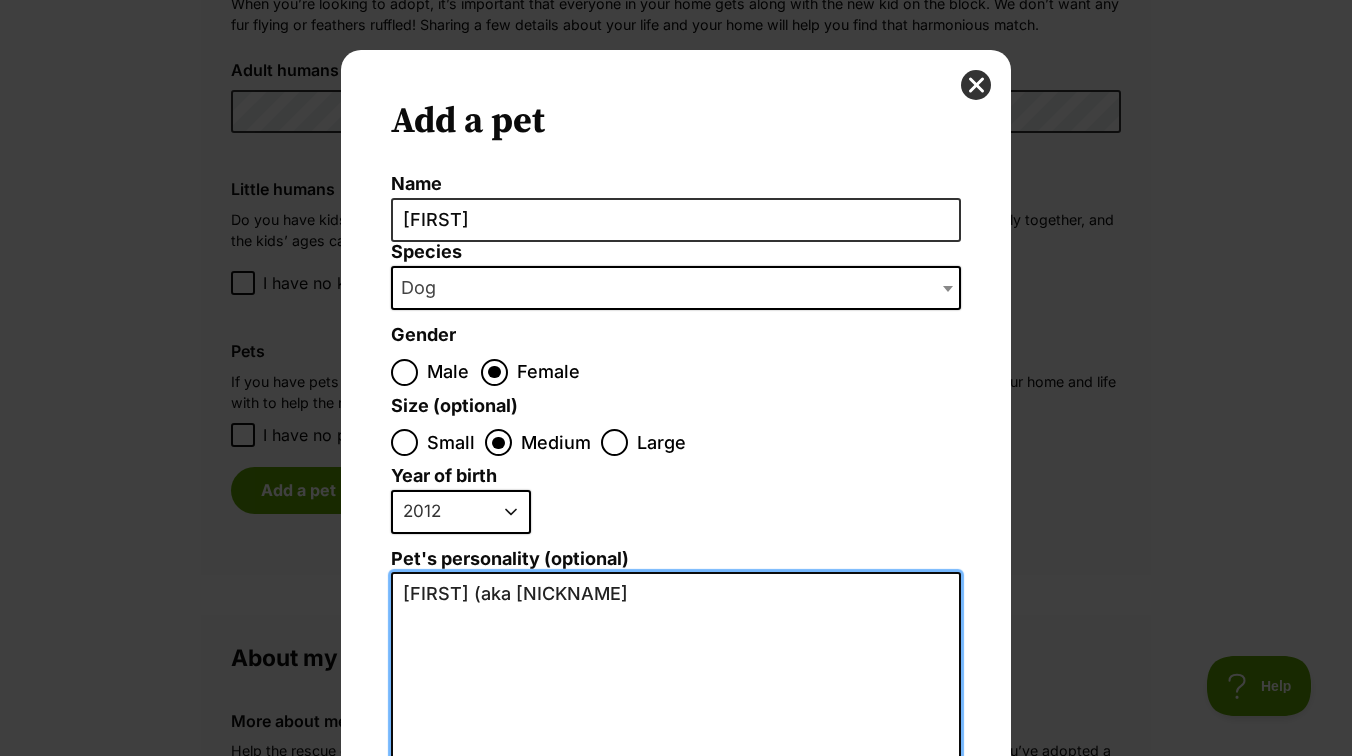scroll, scrollTop: 0, scrollLeft: 0, axis: both 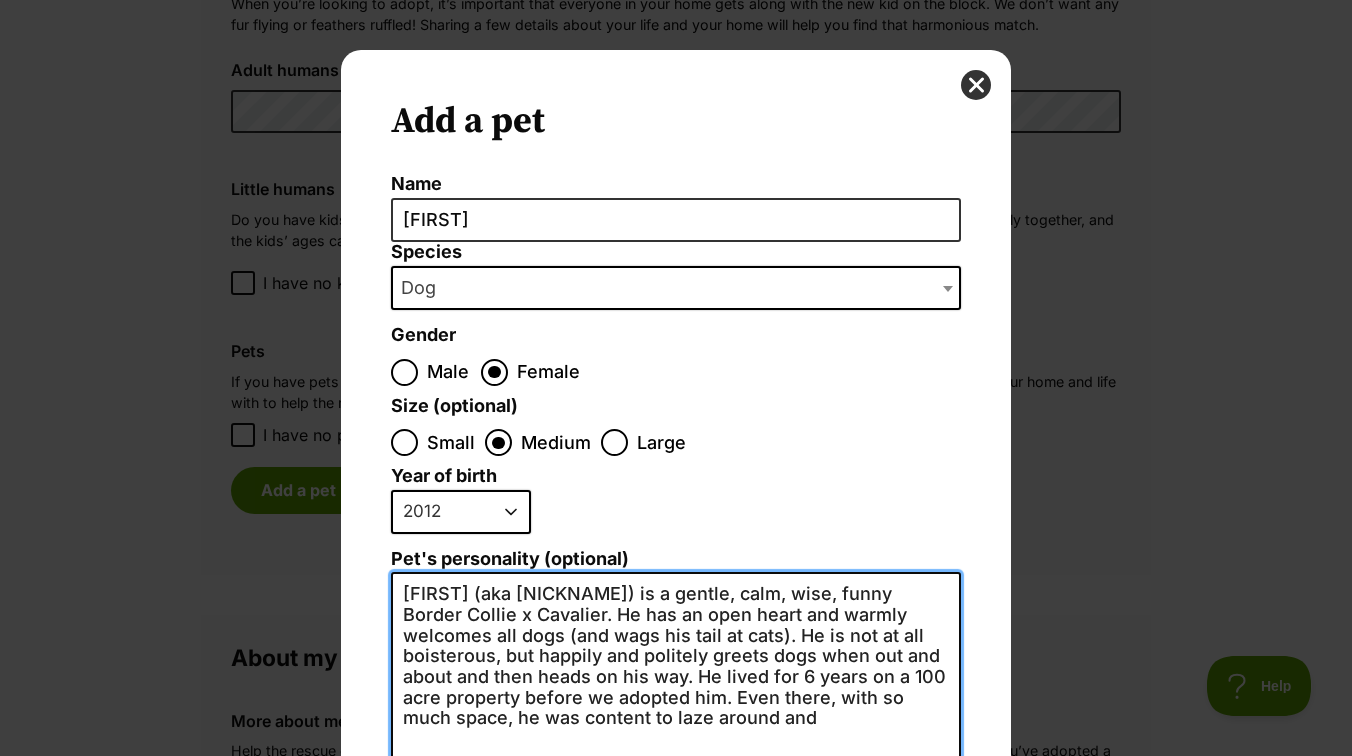 drag, startPoint x: 598, startPoint y: 682, endPoint x: 765, endPoint y: 740, distance: 176.78519 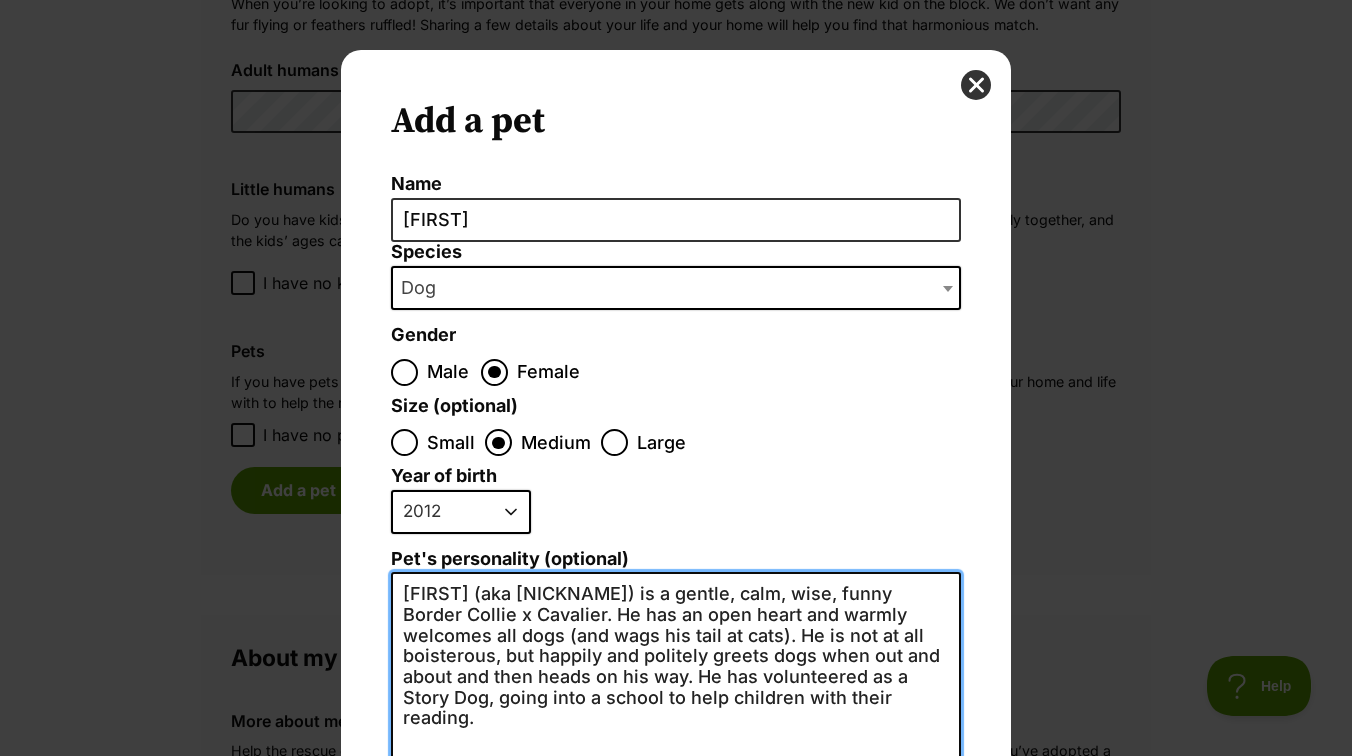 scroll, scrollTop: 0, scrollLeft: 0, axis: both 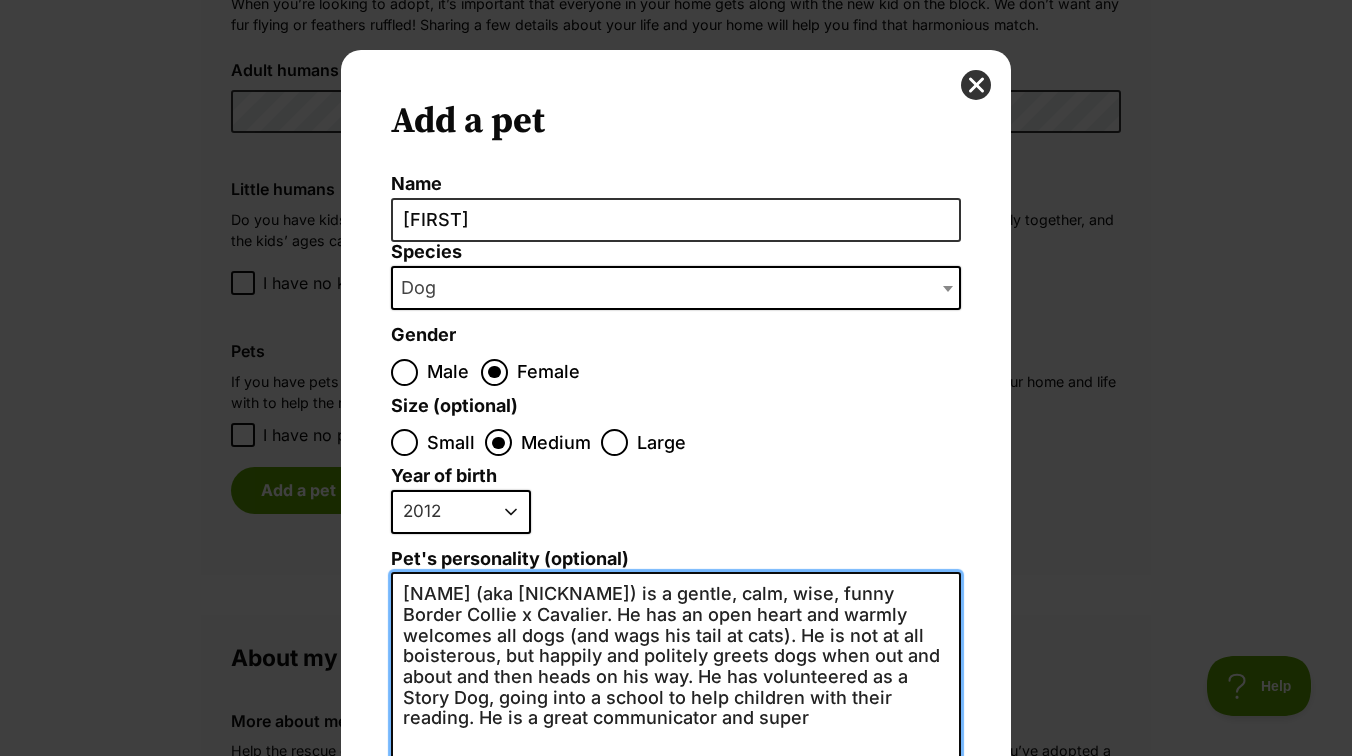 click on "Zander (aka ZenDog) is a gentle, calm, wise, funny Border Collie x Cavalier. He has an open heart and warmly welcomes all dogs (and wags his tail at cats). He is not at all boisterous, but happily and politely greets dogs when out and about and then heads on his way. He has volunteered as a Story Dog, going into a school to help children with their reading. He is a great communicator and super" at bounding box center [676, 791] 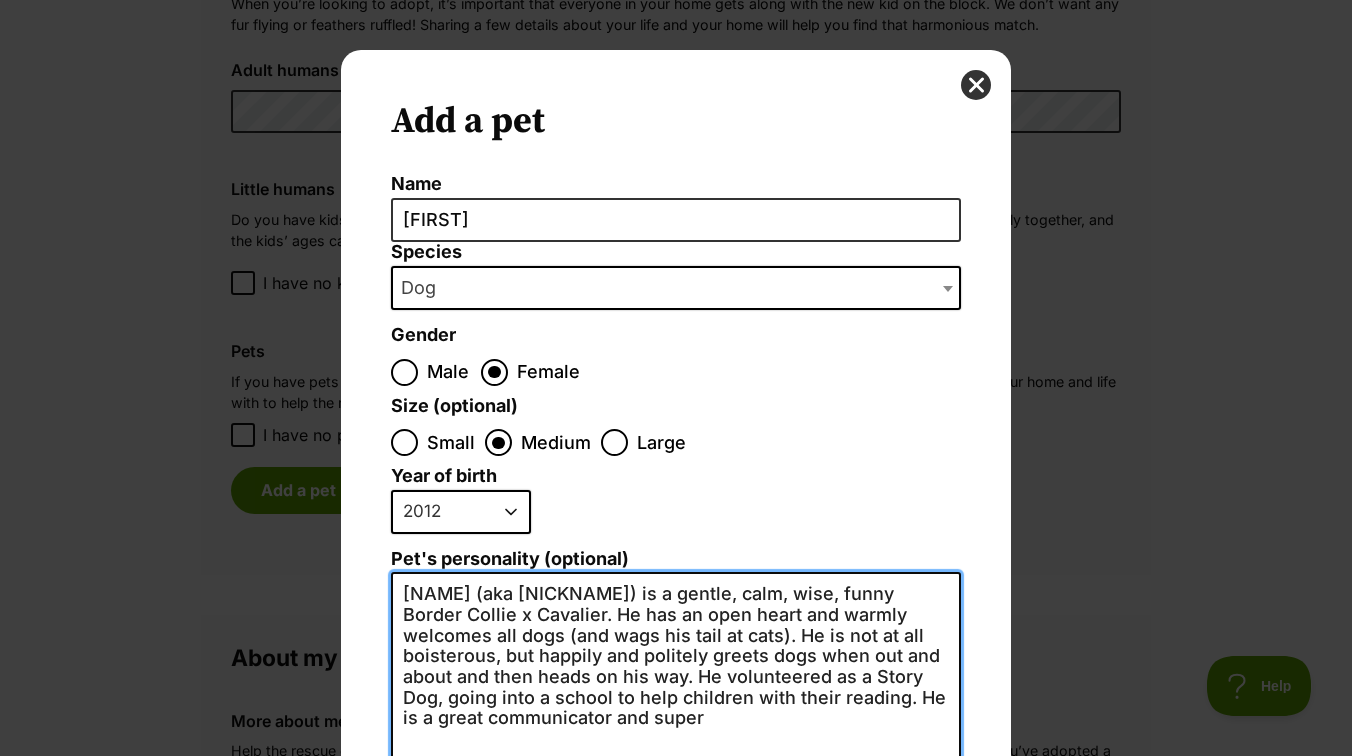 scroll, scrollTop: 0, scrollLeft: 0, axis: both 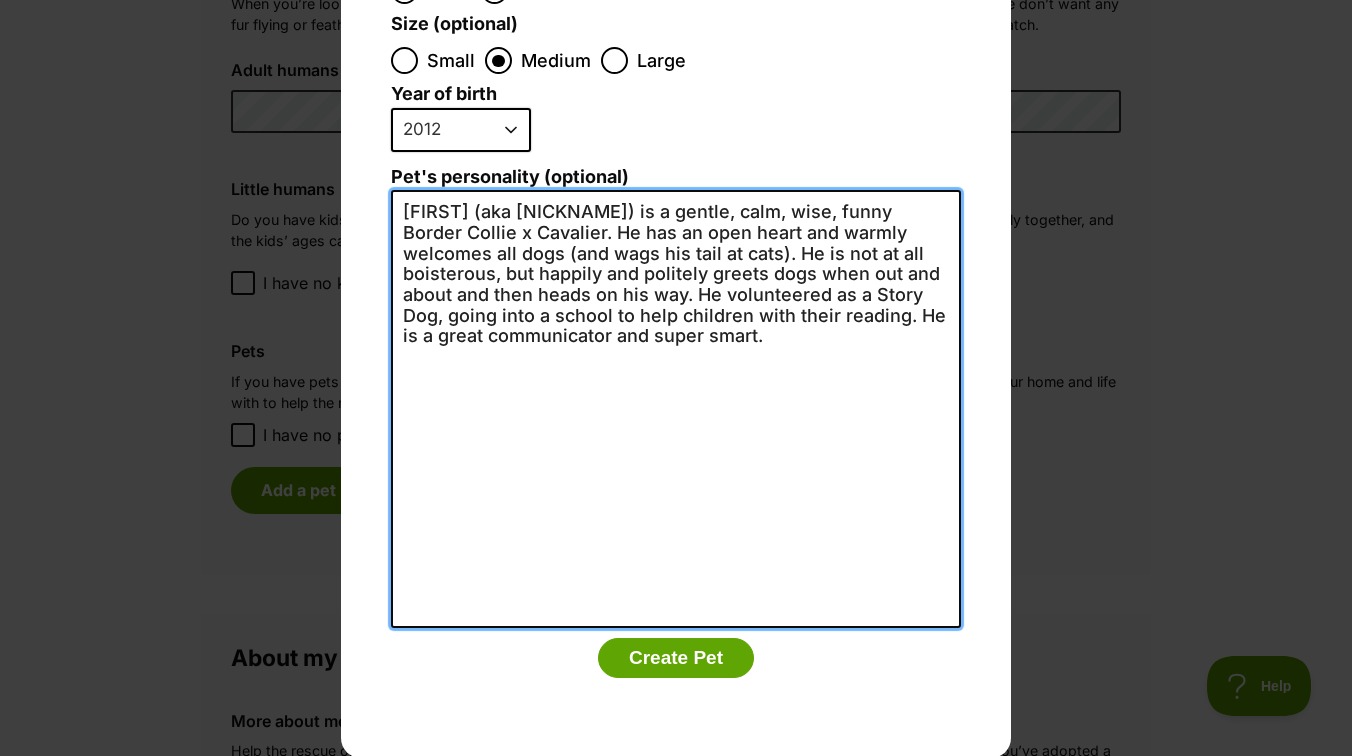 type on "Zander (aka ZenDog) is a gentle, calm, wise, funny Border Collie x Cavalier. He has an open heart and warmly welcomes all dogs (and wags his tail at cats). He is not at all boisterous, but happily and politely greets dogs when out and about and then heads on his way. He volunteered as a Story Dog, going into a school to help children with their reading. He is a great communicator and super smart." 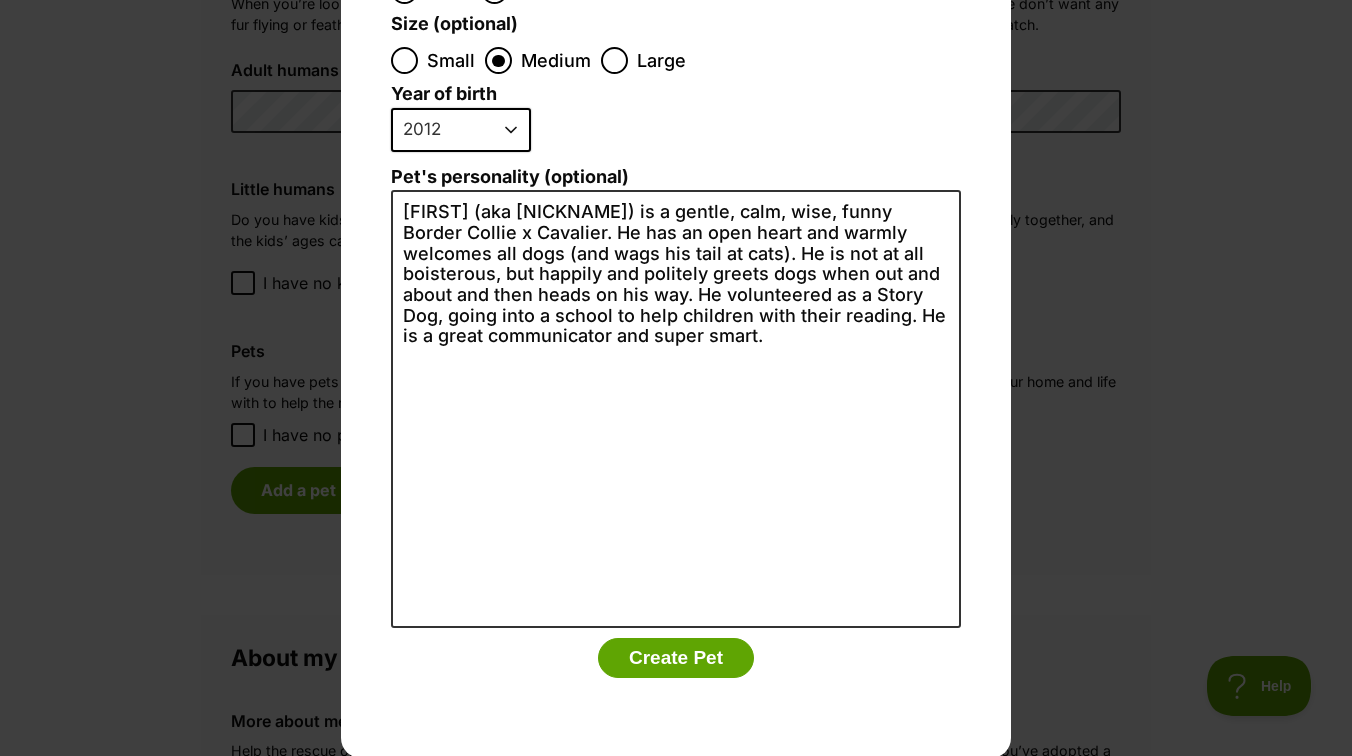 click on "Create Pet" at bounding box center (676, 658) 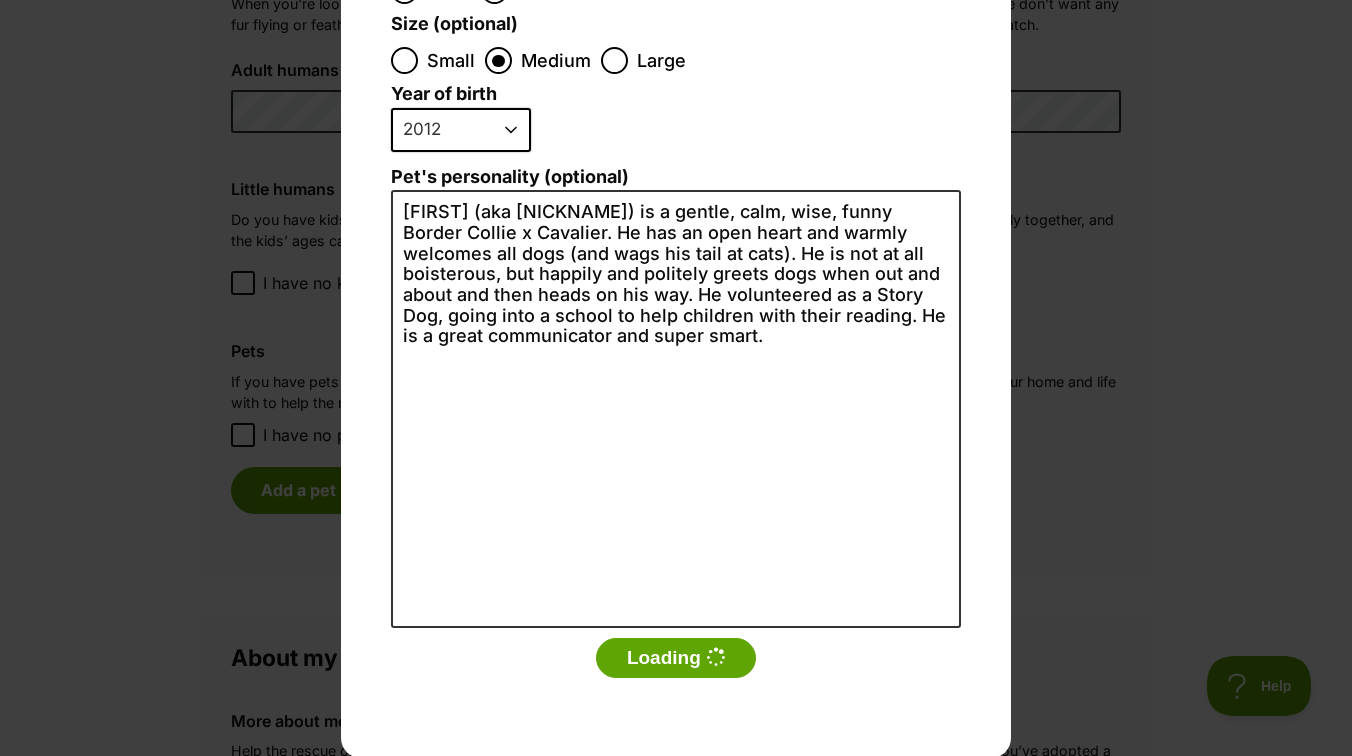 scroll, scrollTop: 0, scrollLeft: 0, axis: both 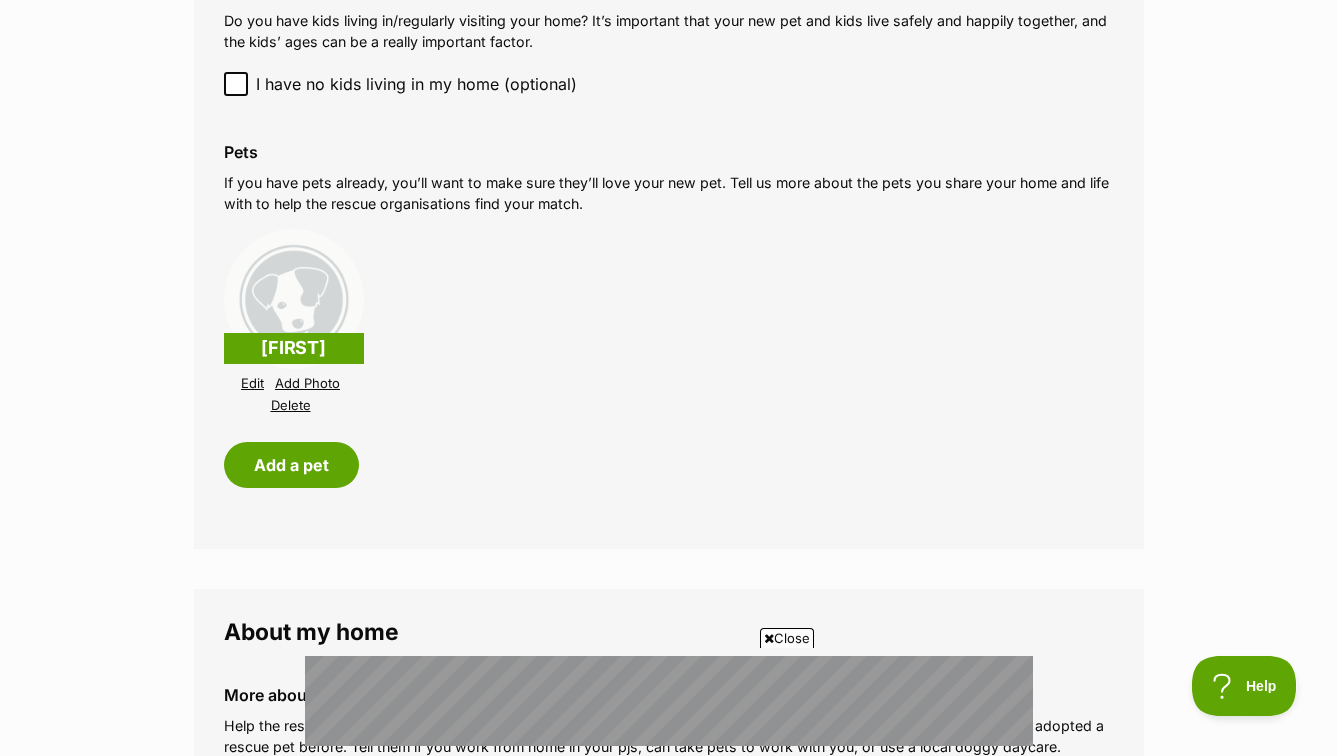 click on "Add Photo" at bounding box center [307, 383] 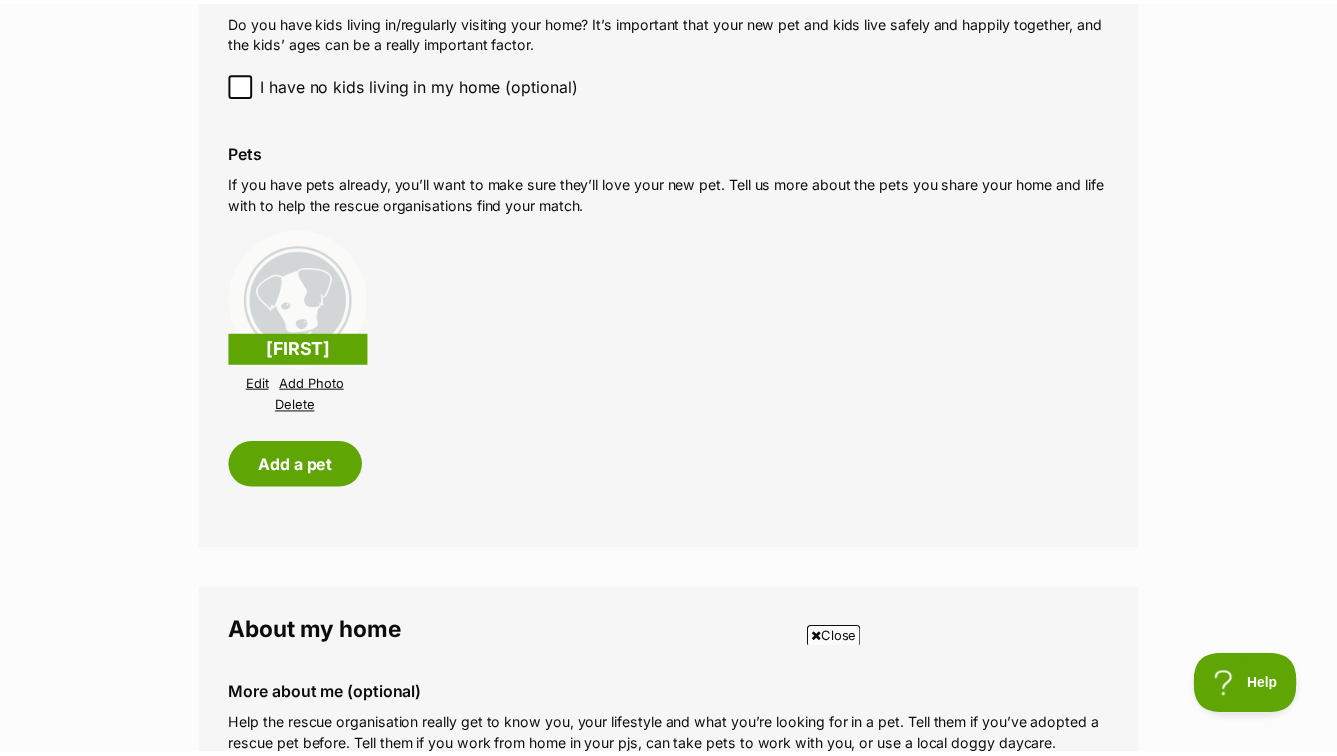 scroll, scrollTop: 0, scrollLeft: 0, axis: both 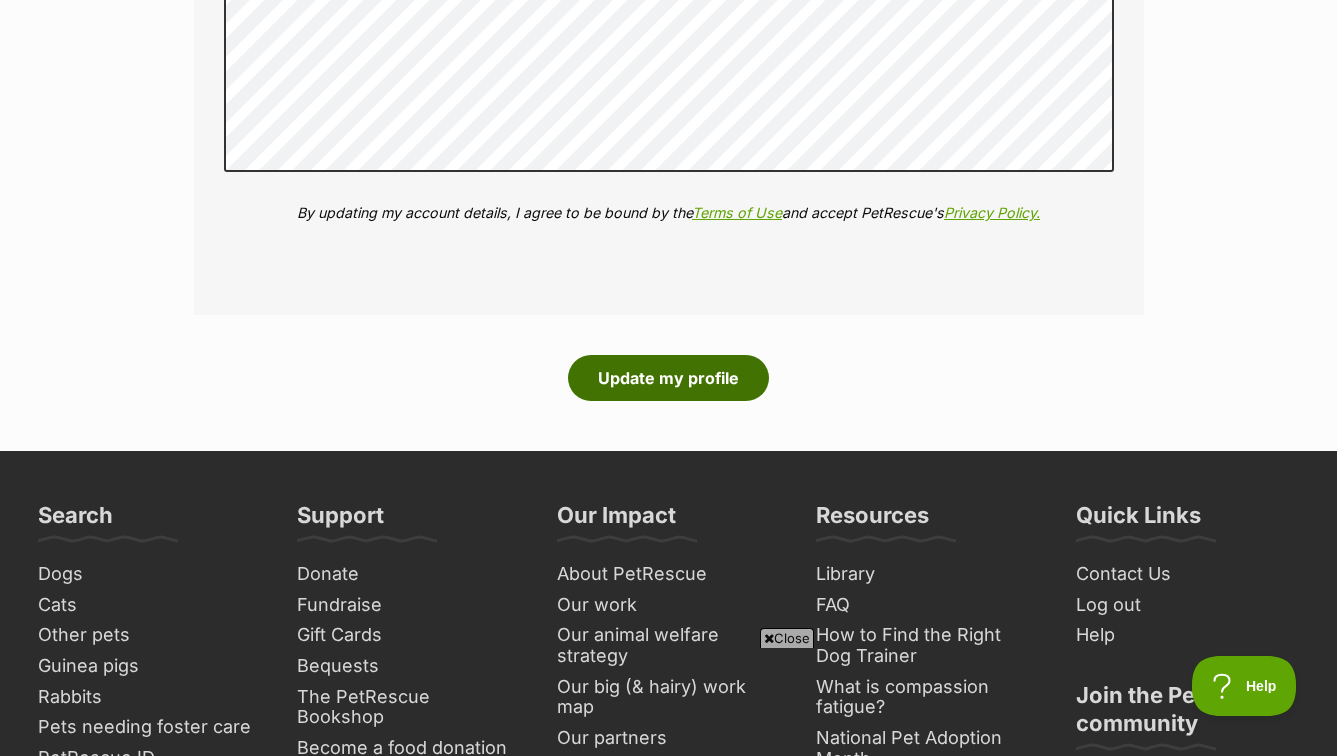 click on "Update my profile" at bounding box center (668, 378) 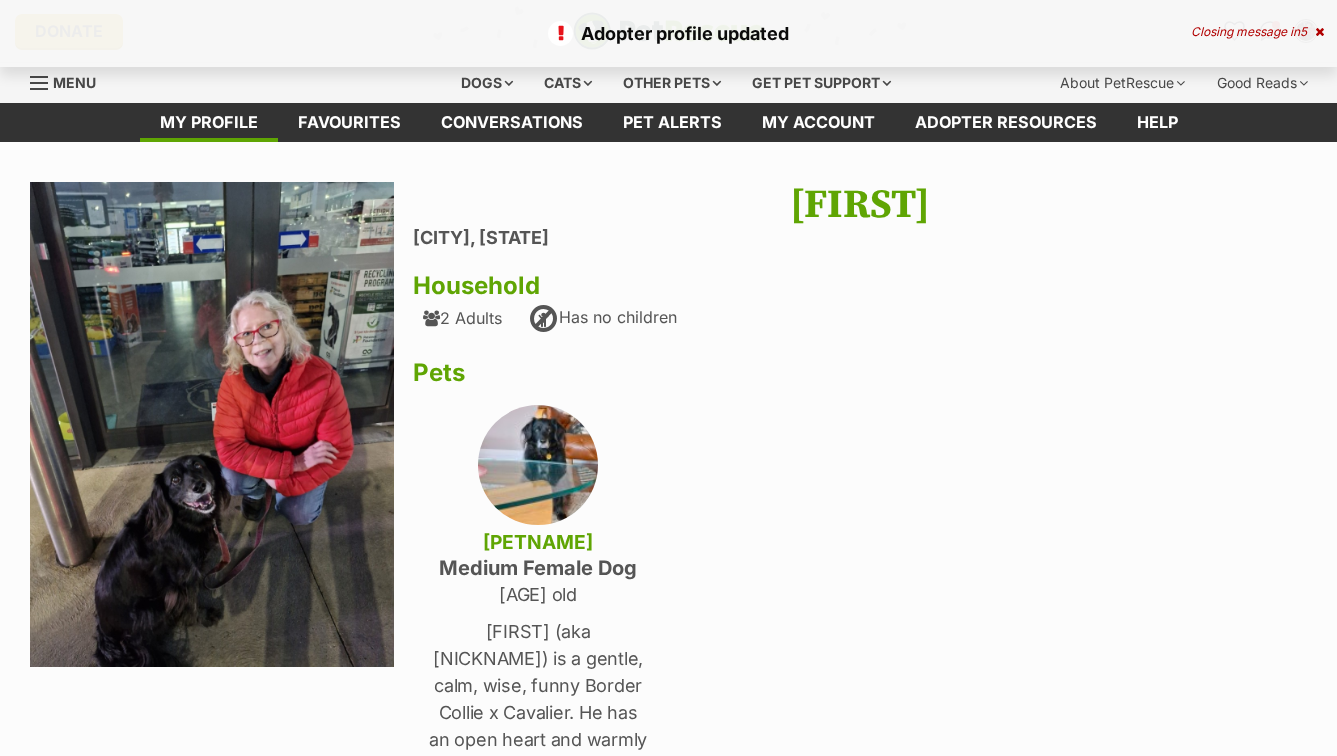 scroll, scrollTop: 0, scrollLeft: 0, axis: both 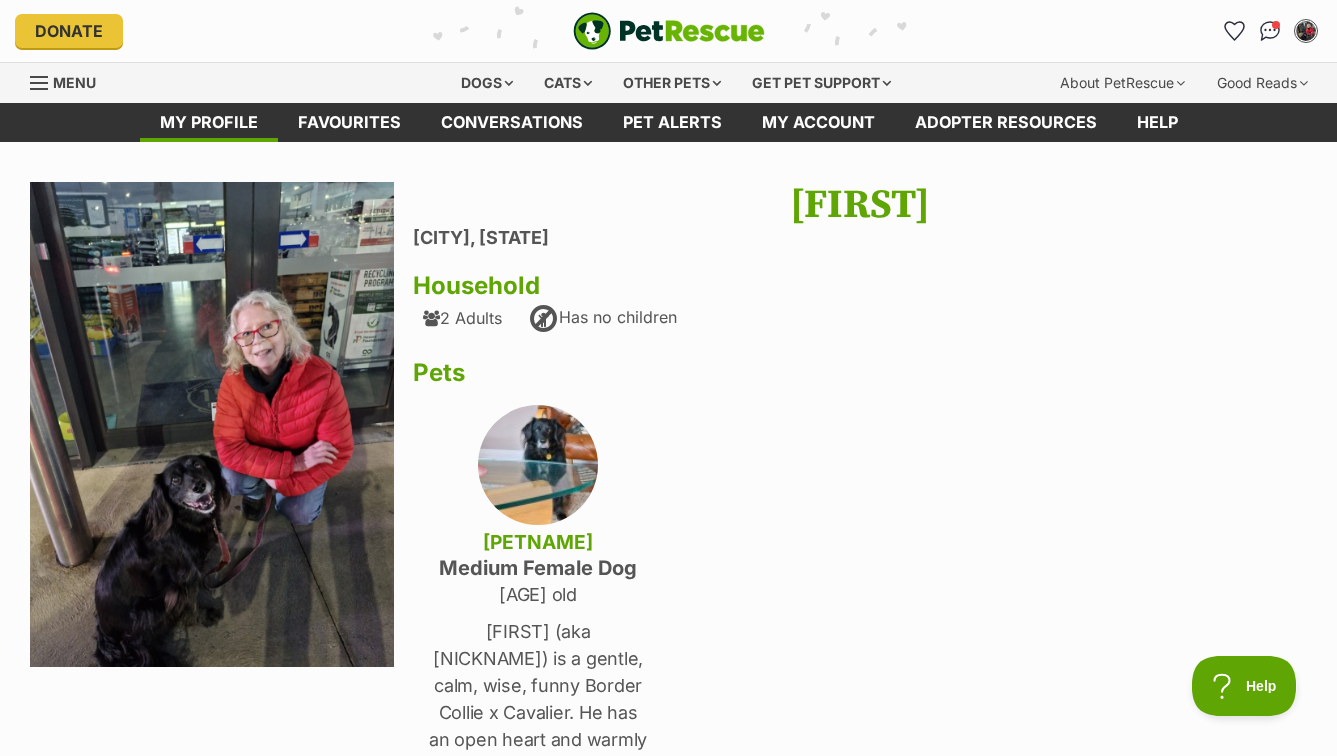 click at bounding box center (669, 31) 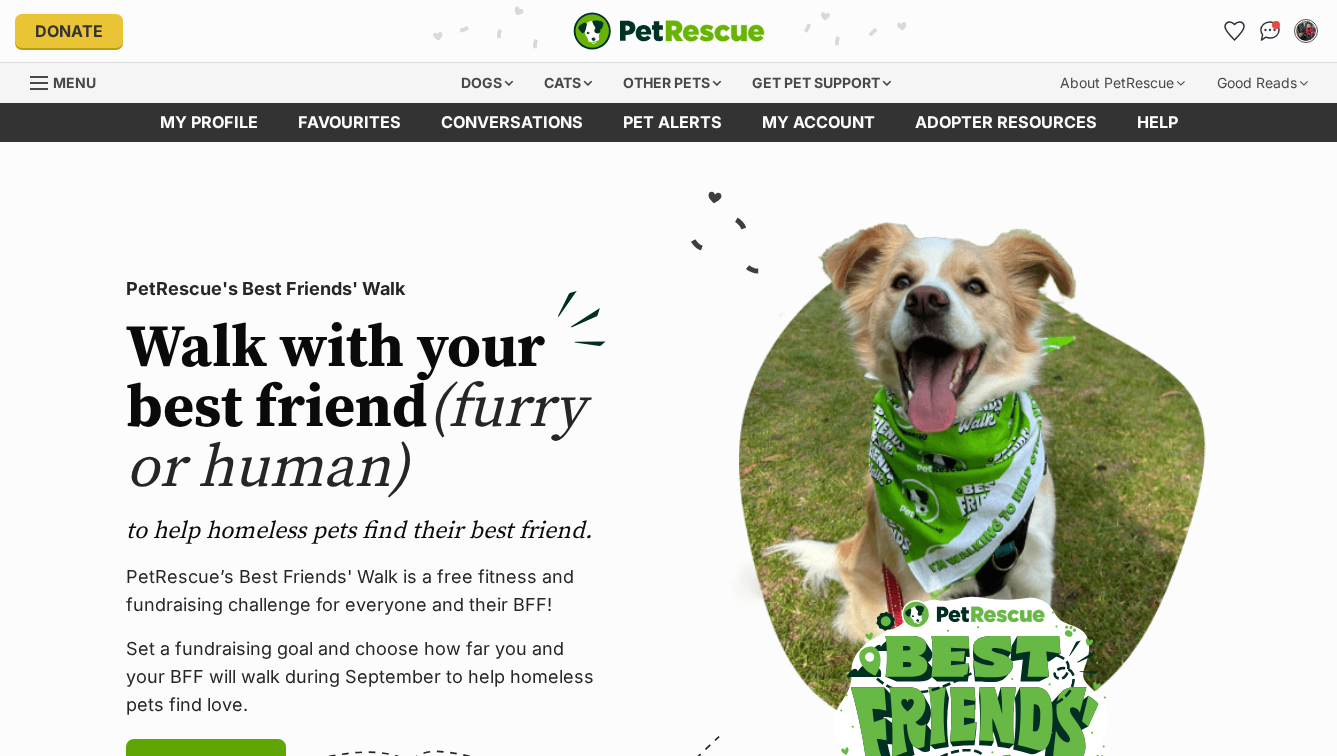 scroll, scrollTop: 0, scrollLeft: 0, axis: both 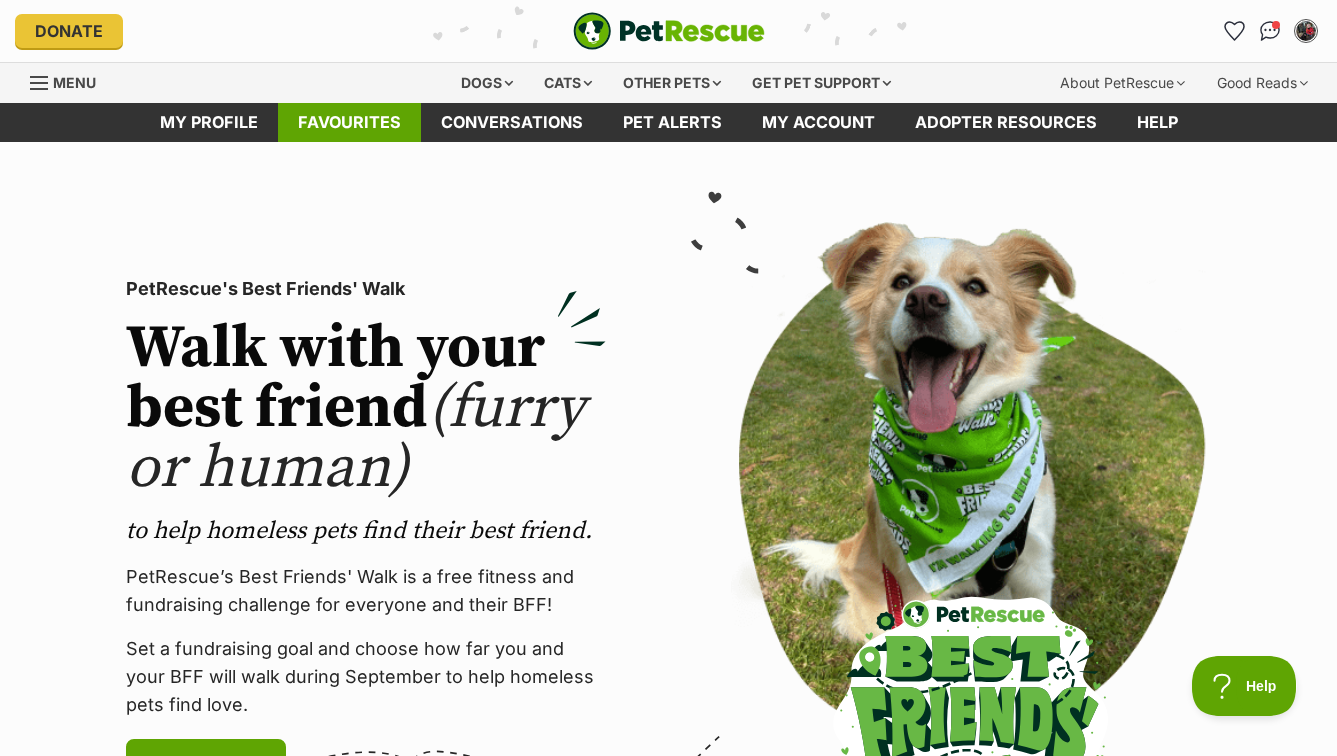 click on "Favourites" at bounding box center (349, 122) 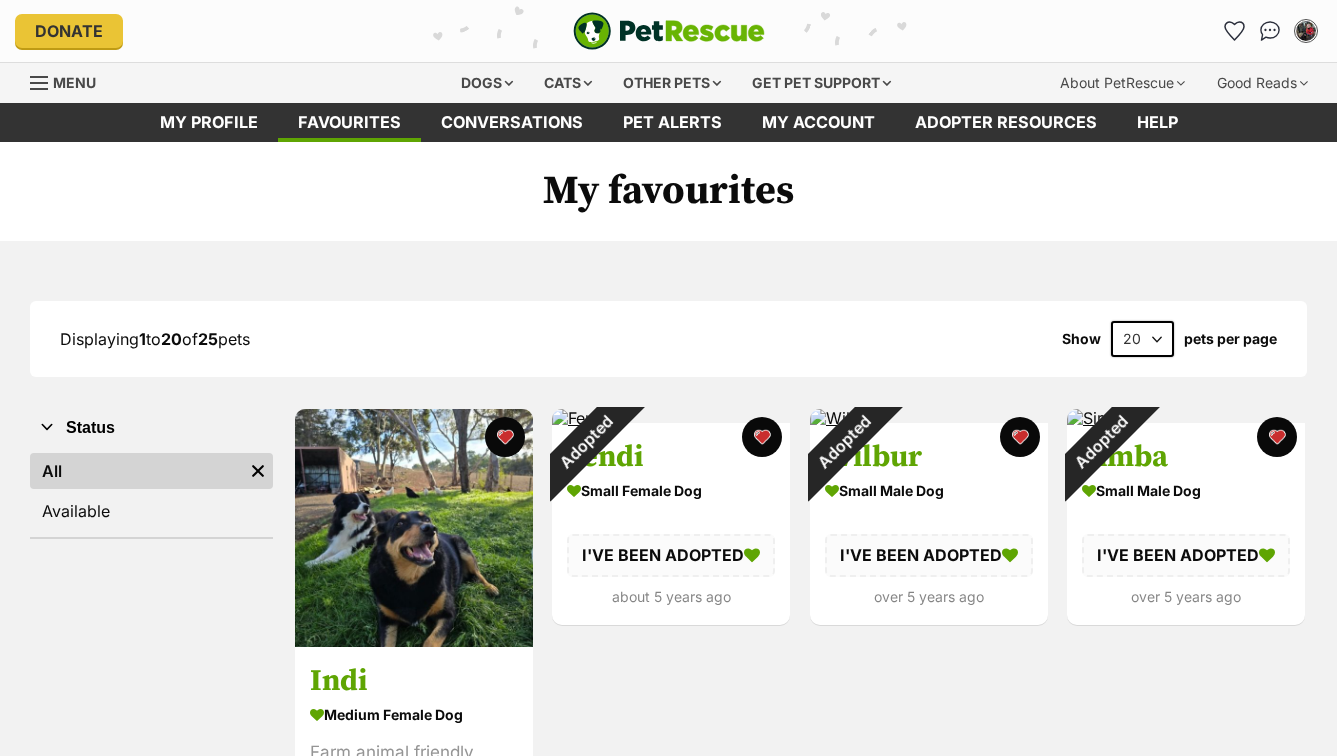 scroll, scrollTop: 0, scrollLeft: 0, axis: both 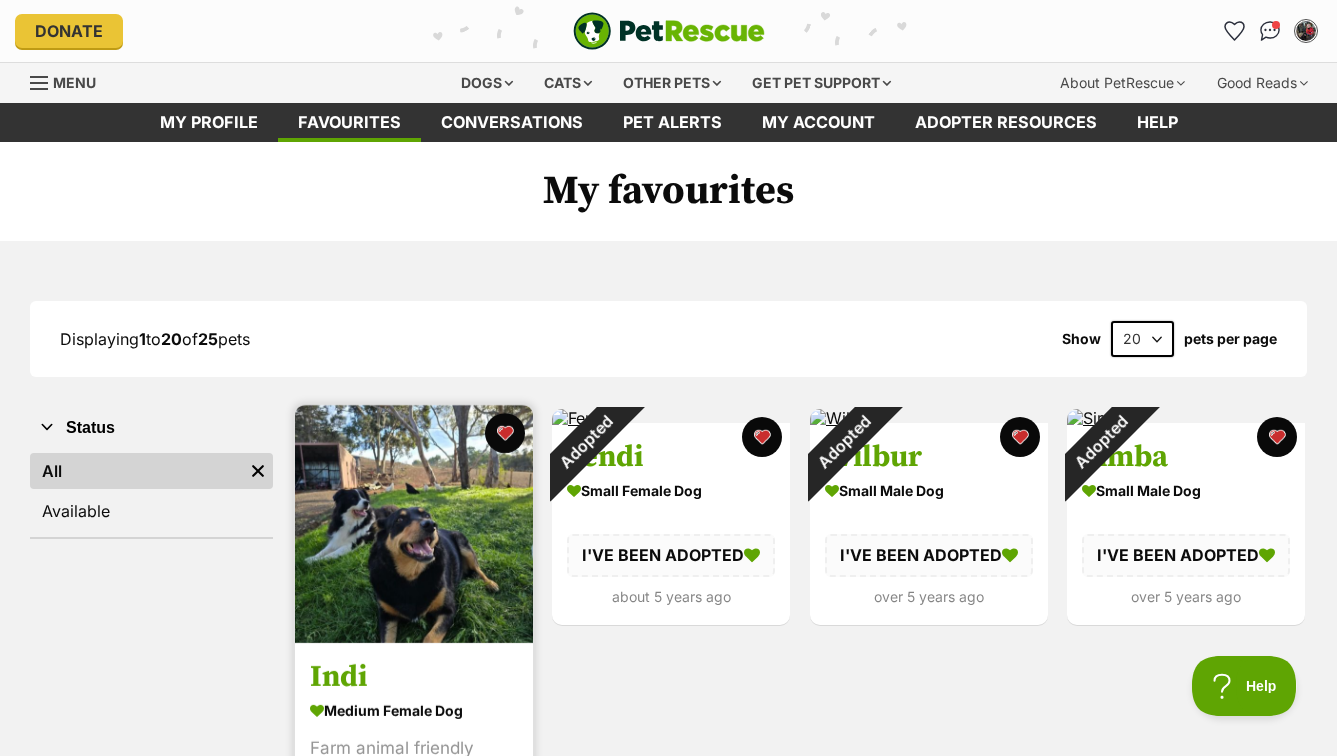 click at bounding box center [414, 524] 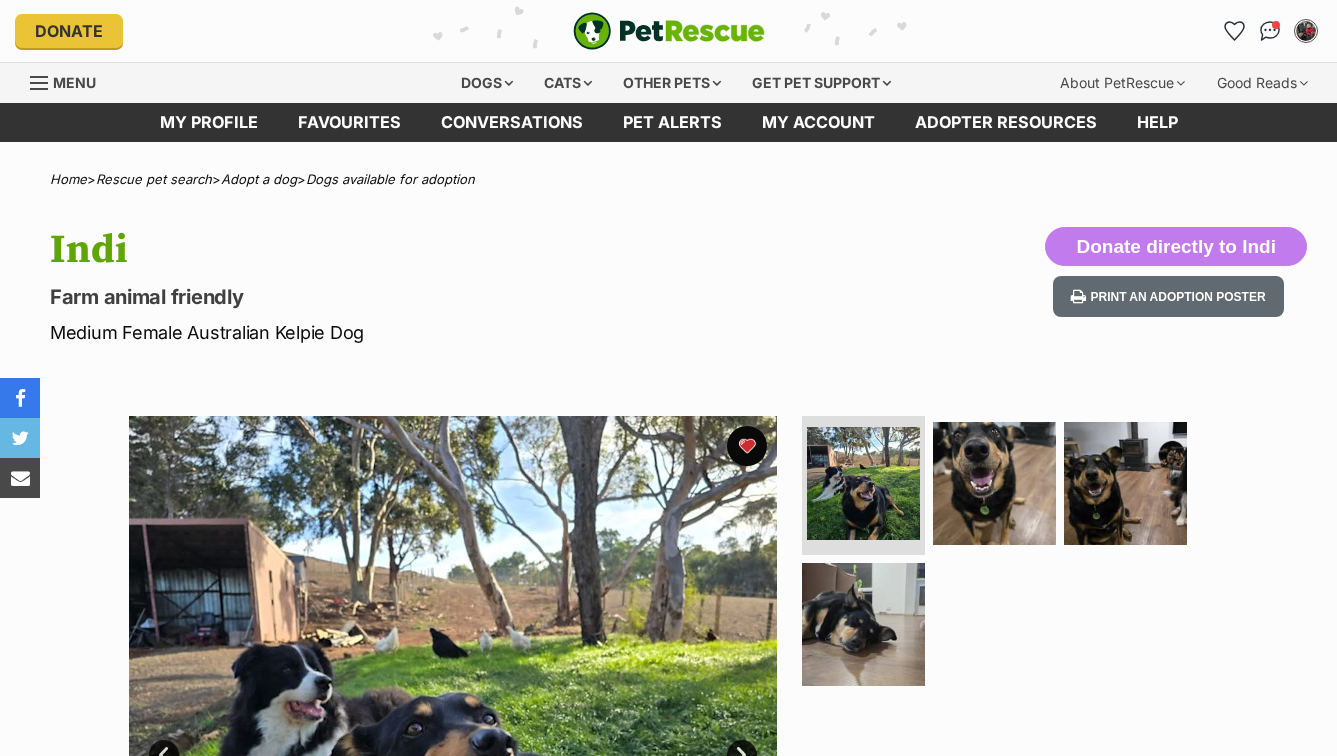 scroll, scrollTop: 0, scrollLeft: 0, axis: both 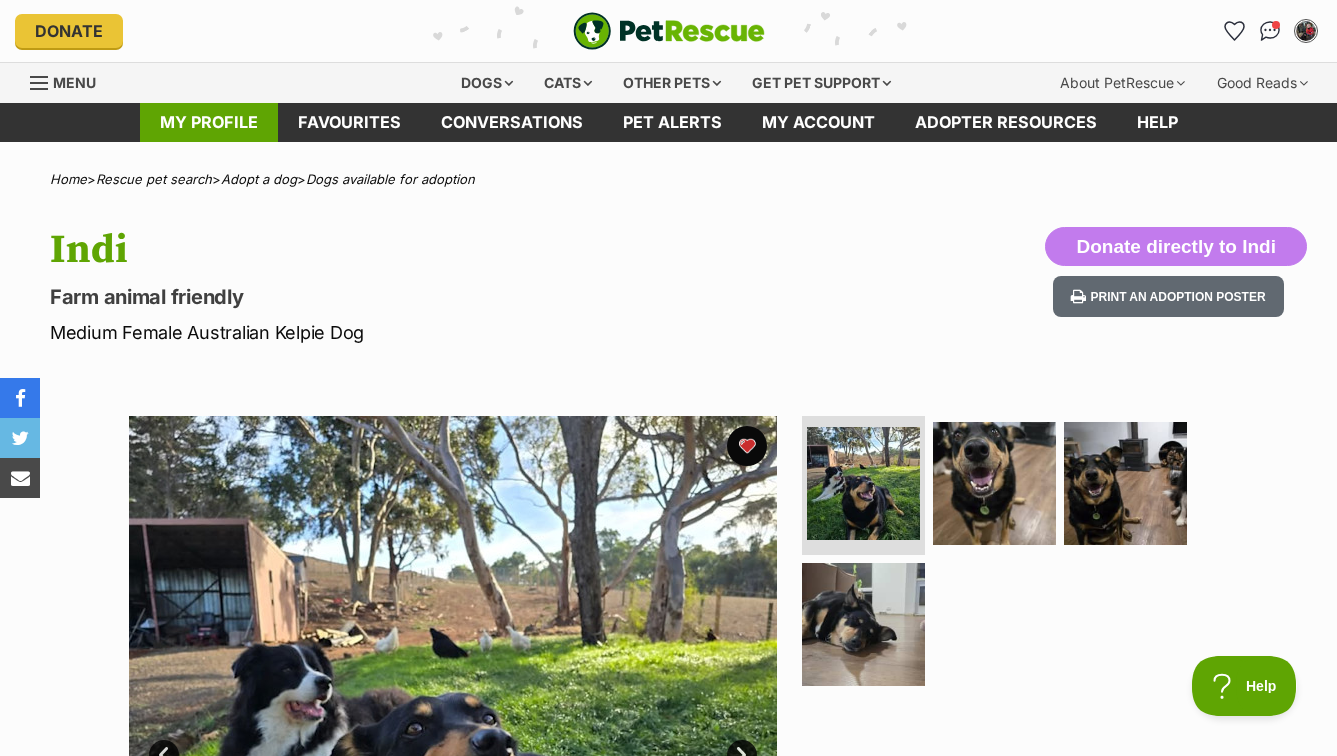 click on "My profile" at bounding box center [209, 122] 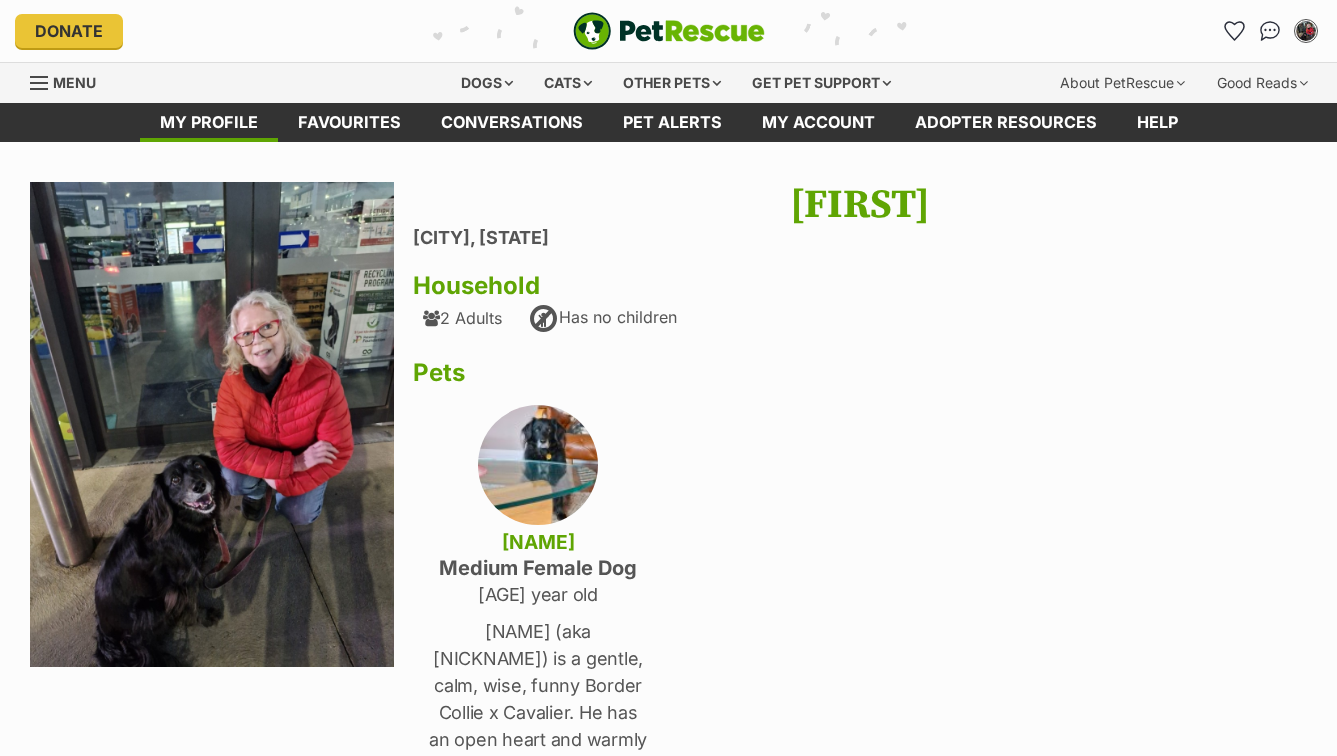 scroll, scrollTop: 0, scrollLeft: 0, axis: both 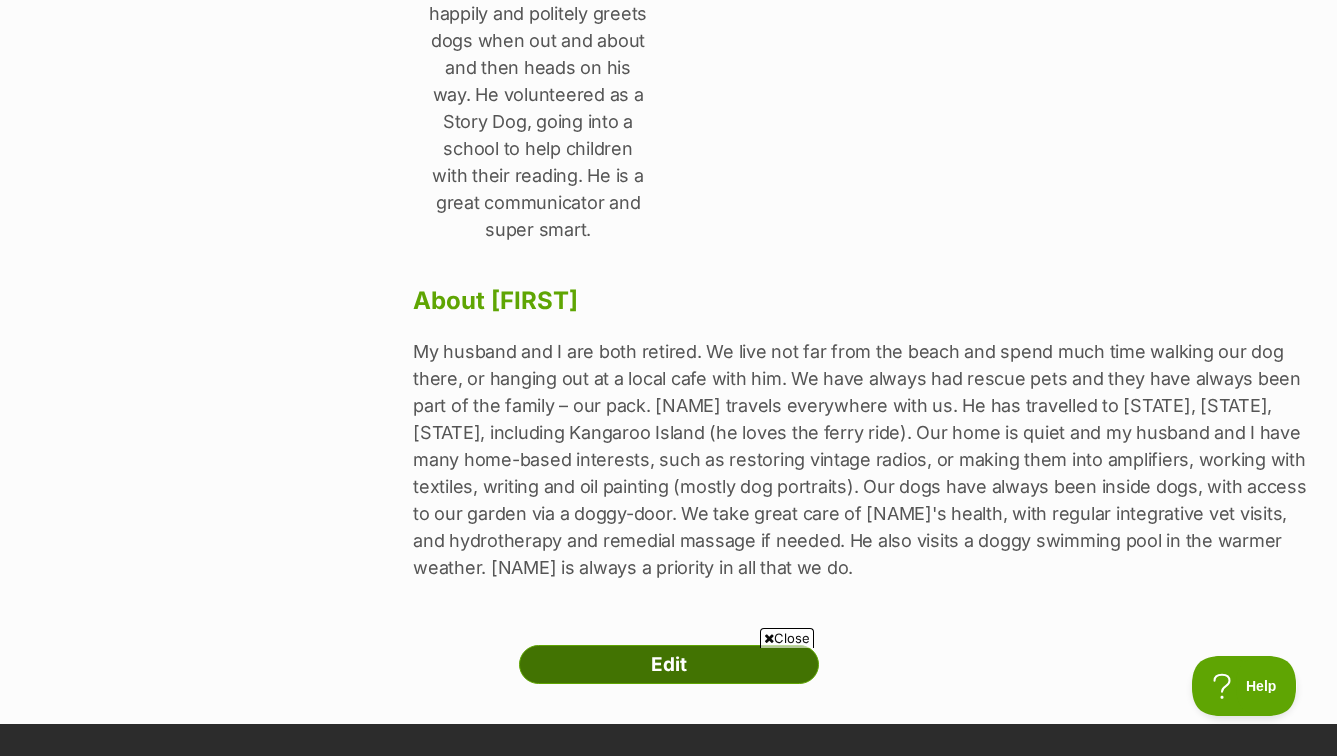 click on "Edit" at bounding box center (669, 665) 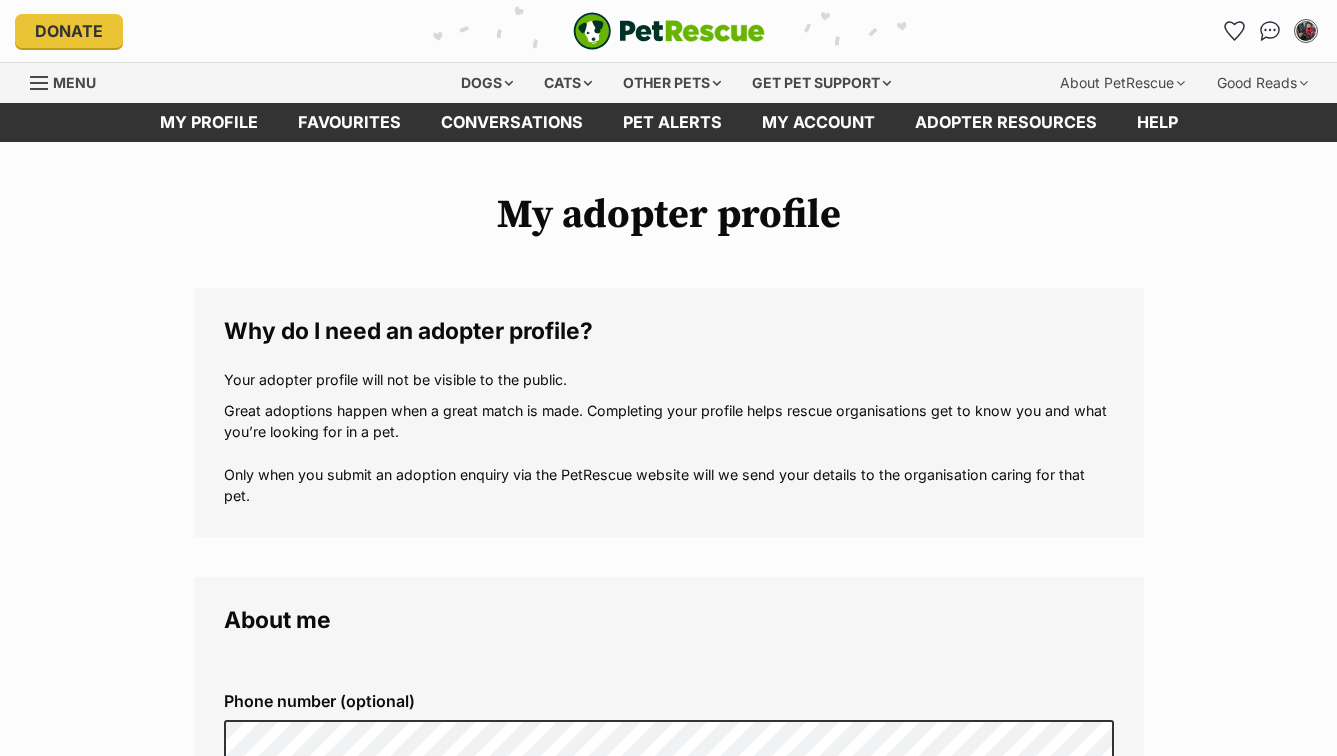 scroll, scrollTop: 0, scrollLeft: 0, axis: both 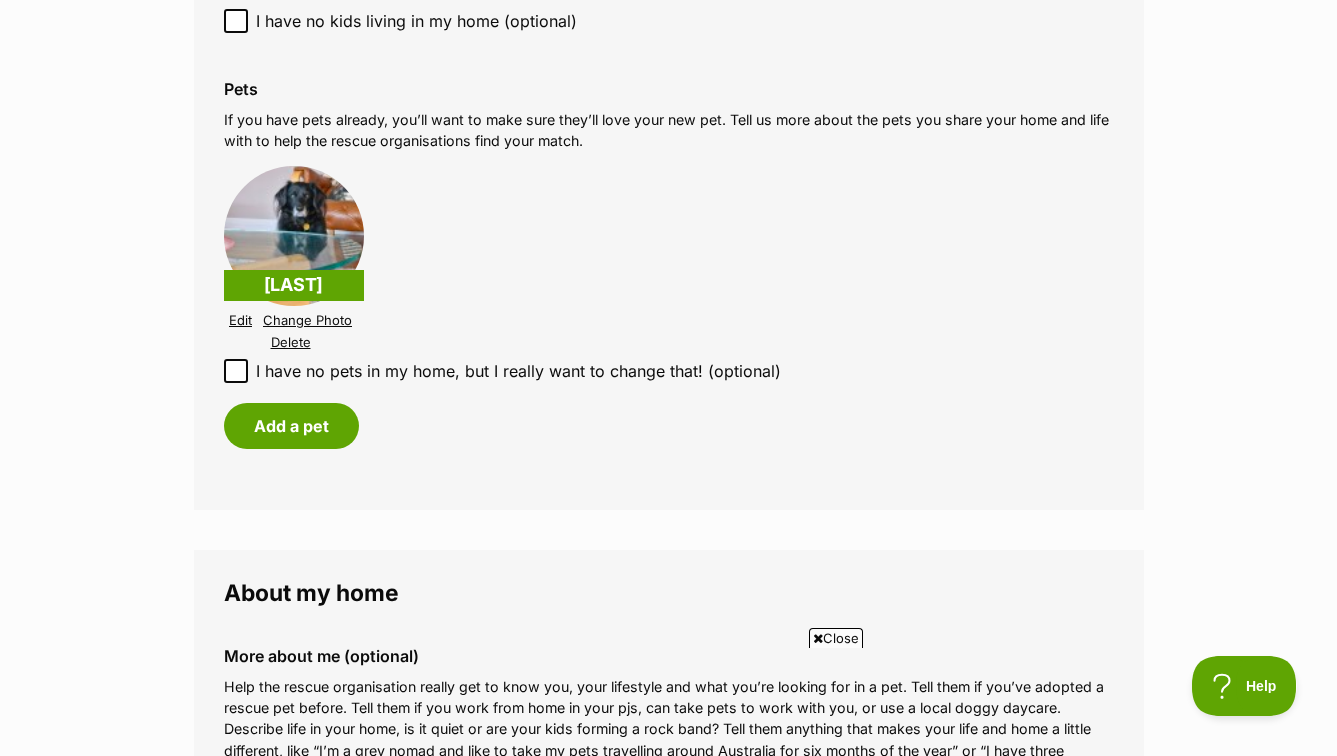 click on "Edit" at bounding box center (240, 320) 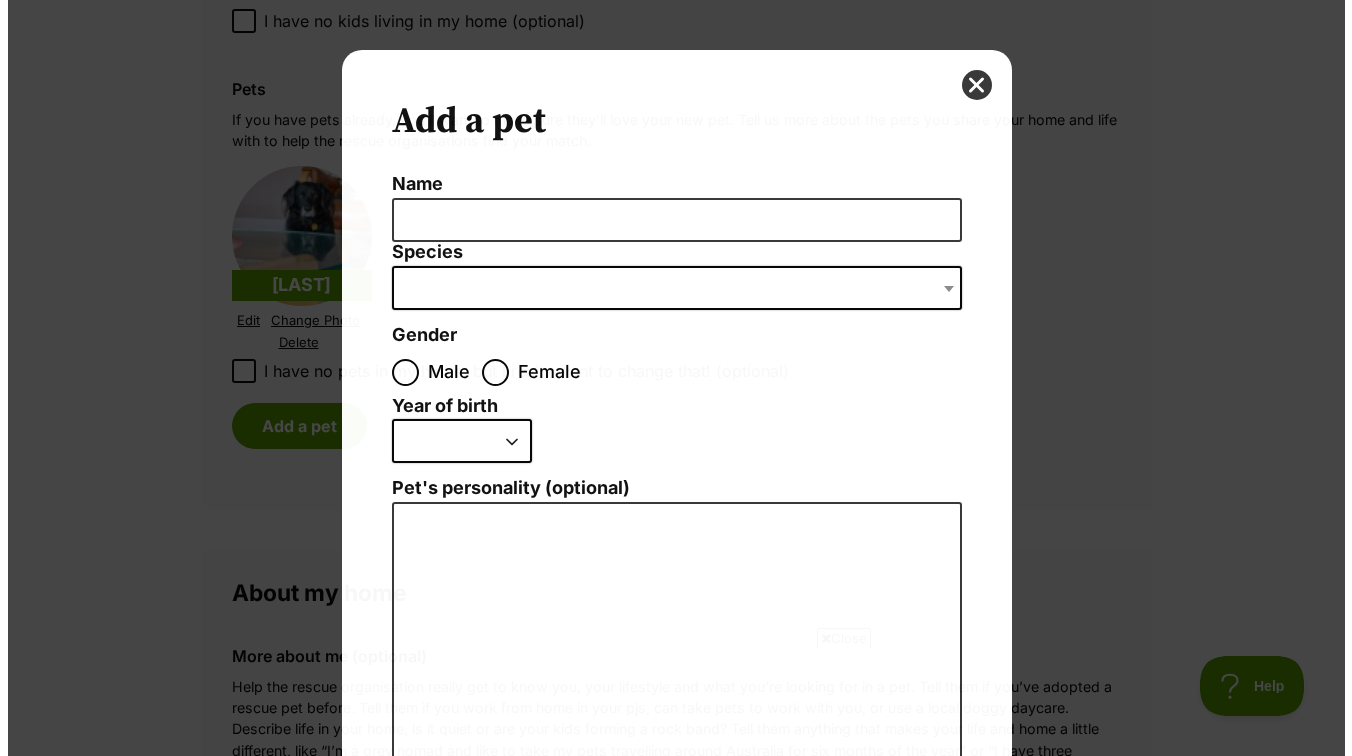 scroll, scrollTop: 0, scrollLeft: 0, axis: both 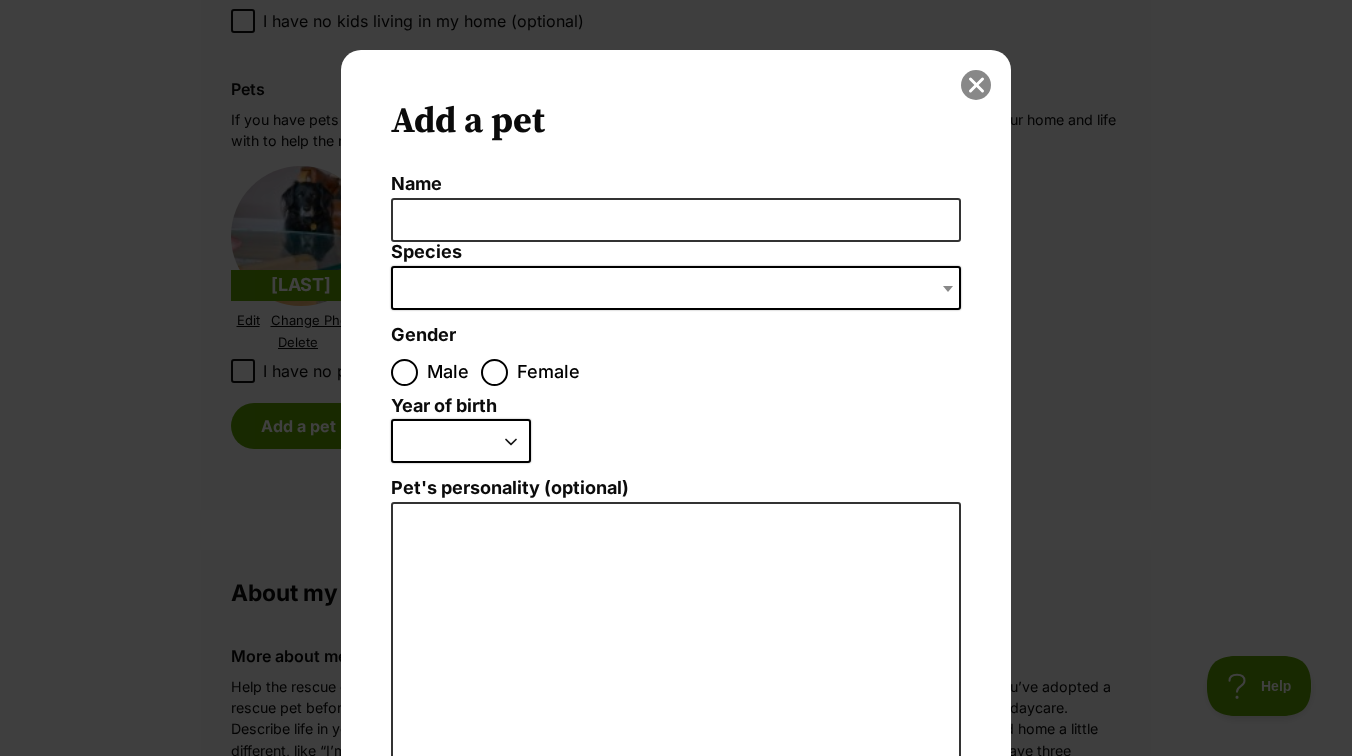 click at bounding box center (976, 85) 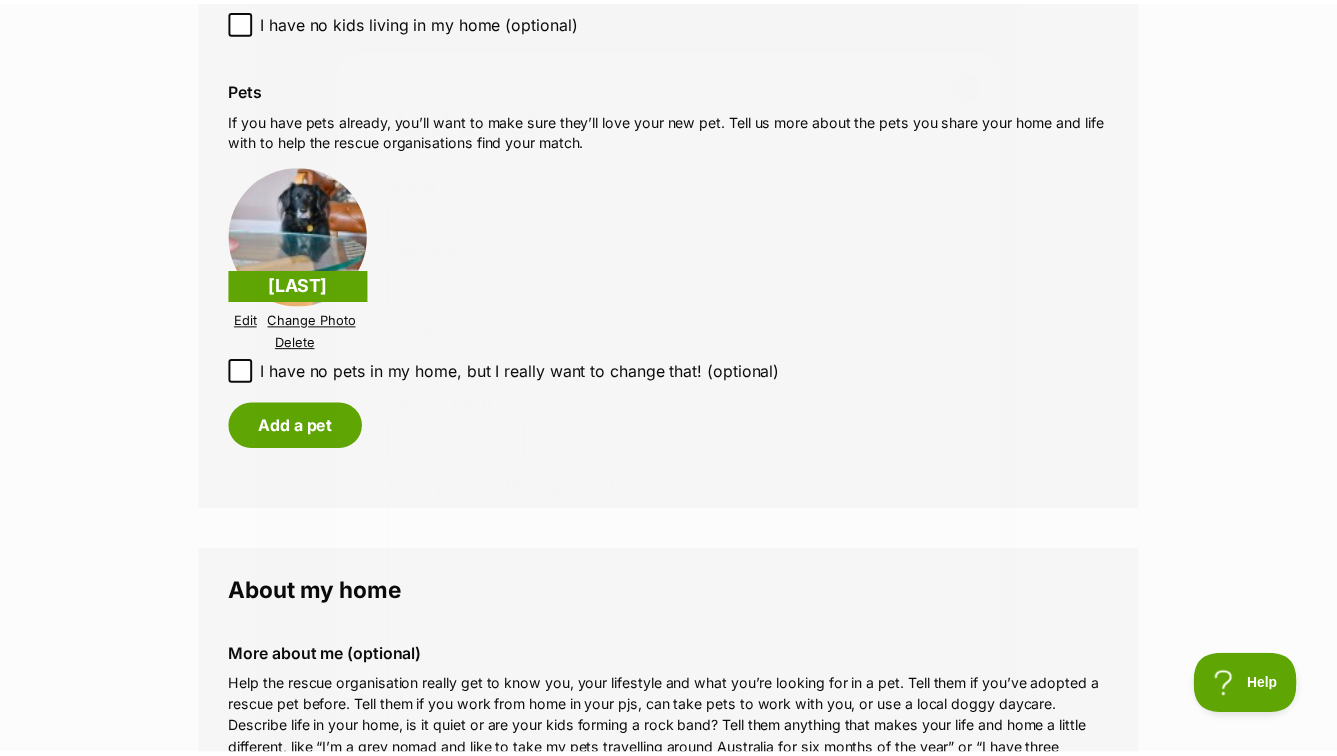 scroll, scrollTop: 2094, scrollLeft: 0, axis: vertical 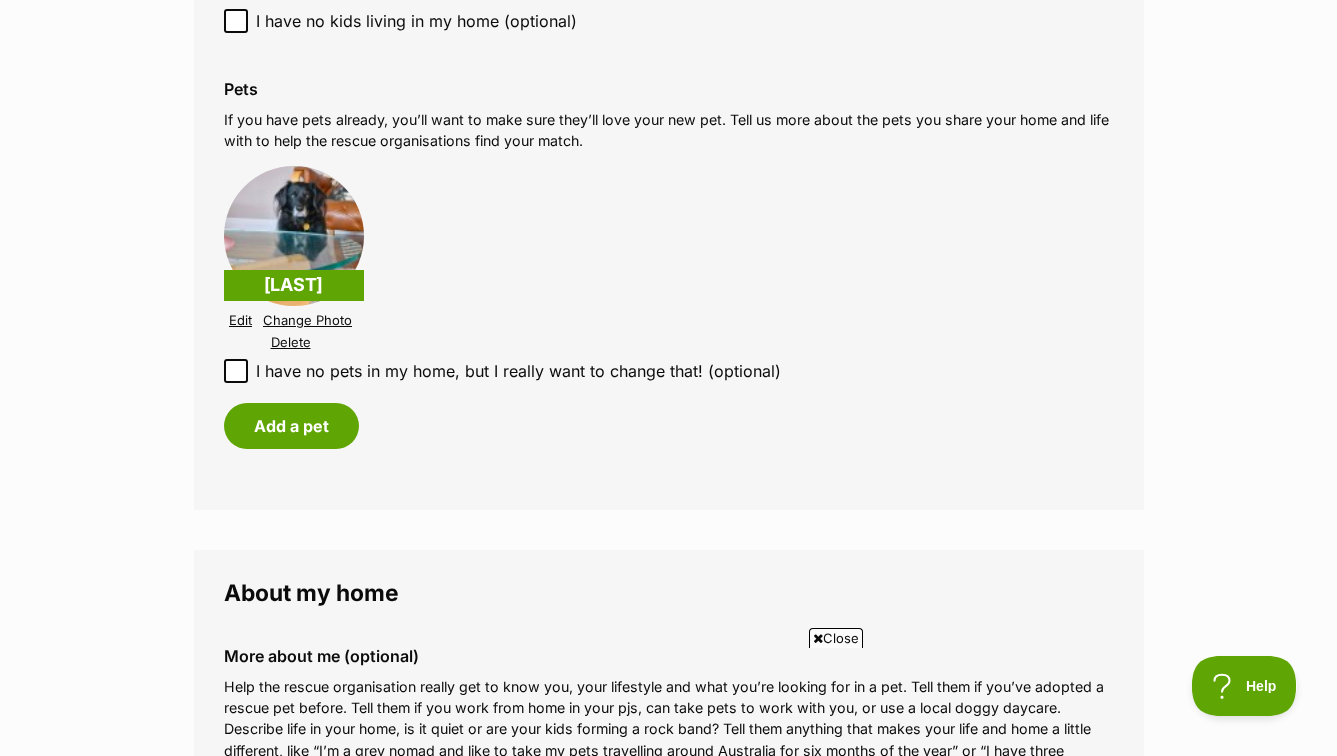 click on "Change Photo" at bounding box center [307, 320] 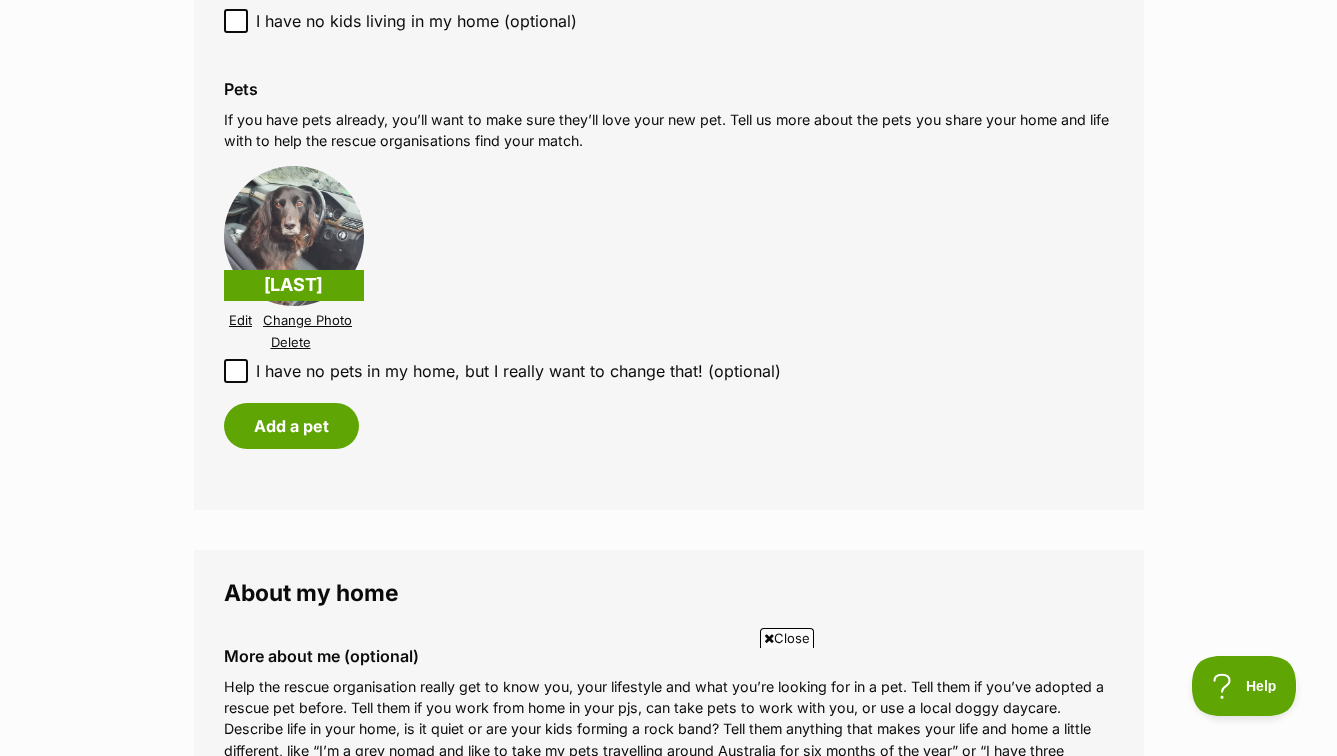 scroll, scrollTop: 0, scrollLeft: 0, axis: both 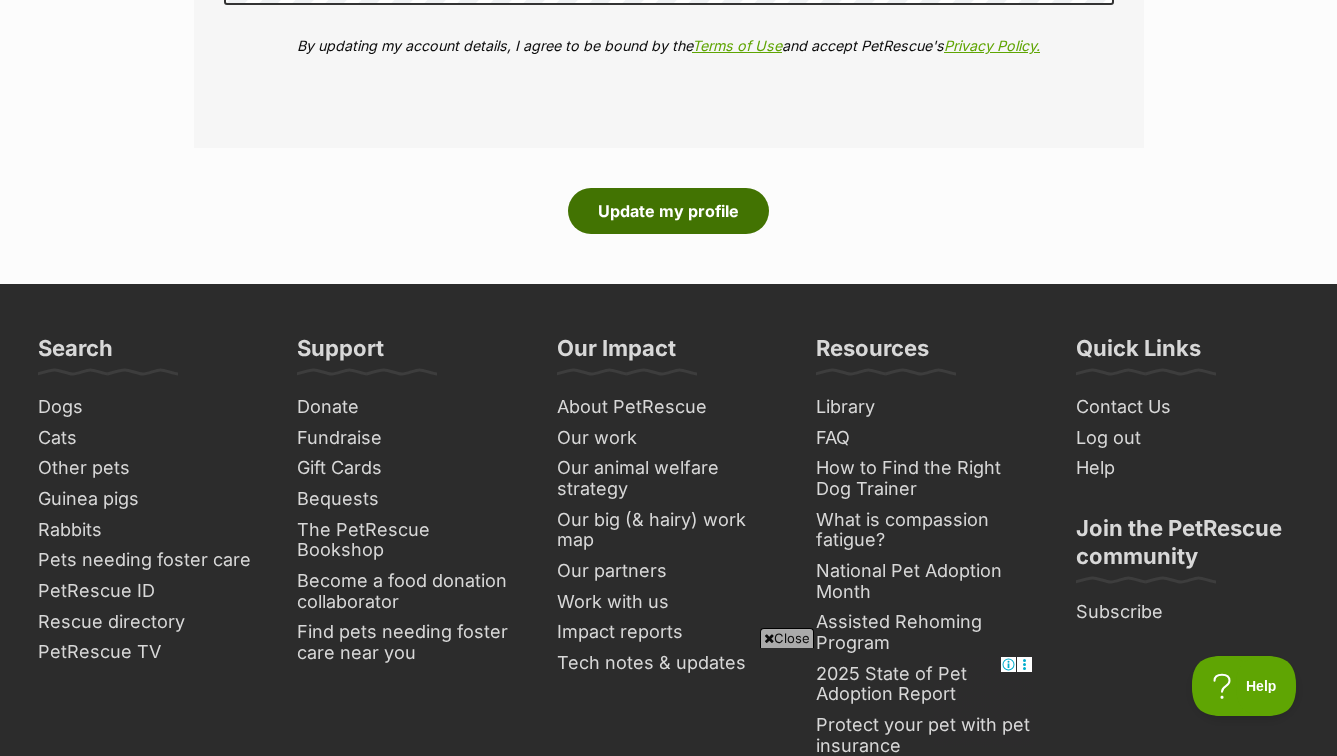 click on "Update my profile" at bounding box center (668, 211) 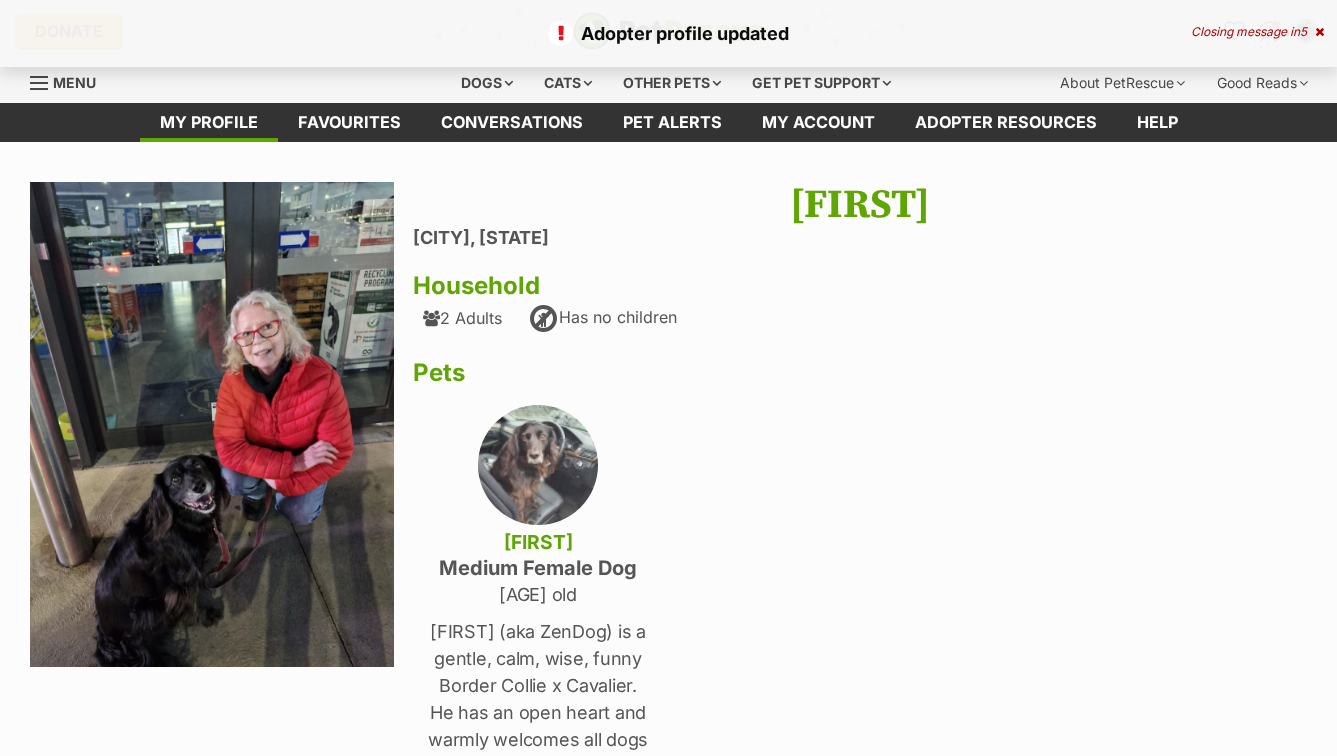 scroll, scrollTop: 0, scrollLeft: 0, axis: both 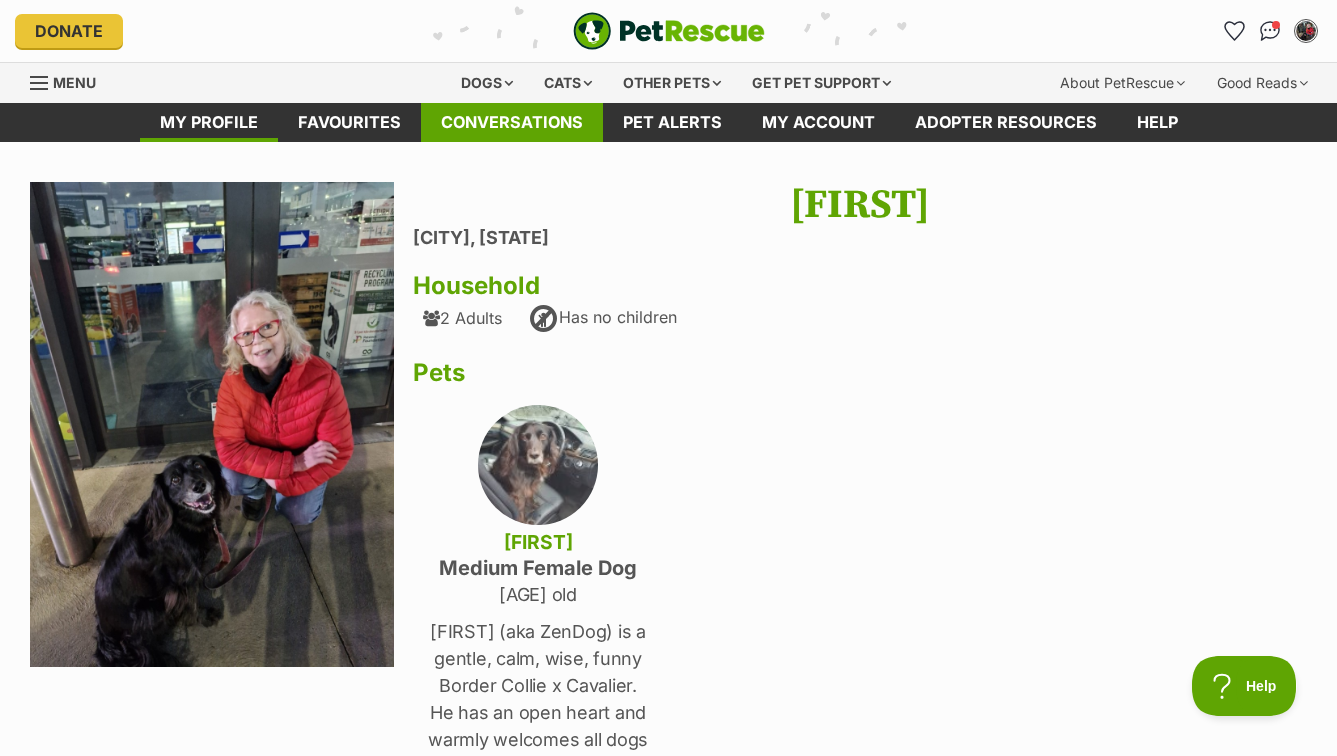 click on "Conversations" at bounding box center (512, 122) 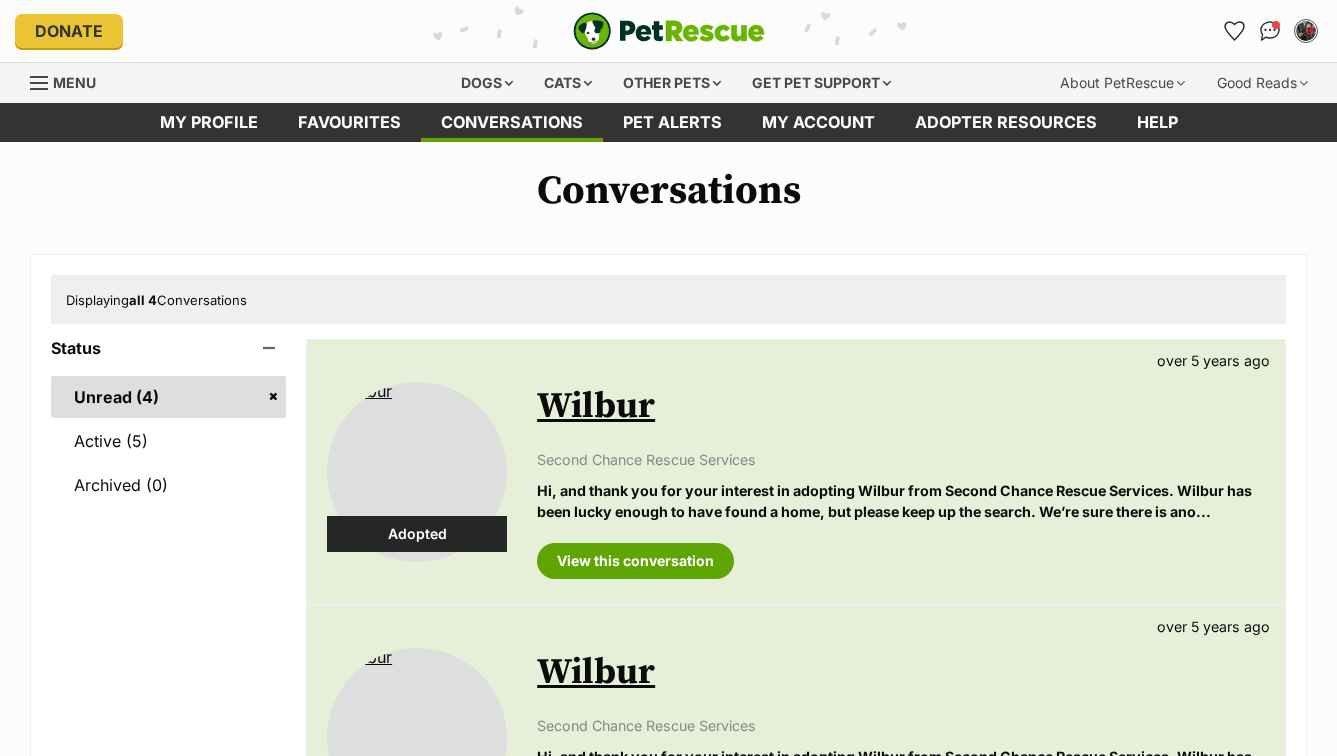 scroll, scrollTop: 0, scrollLeft: 0, axis: both 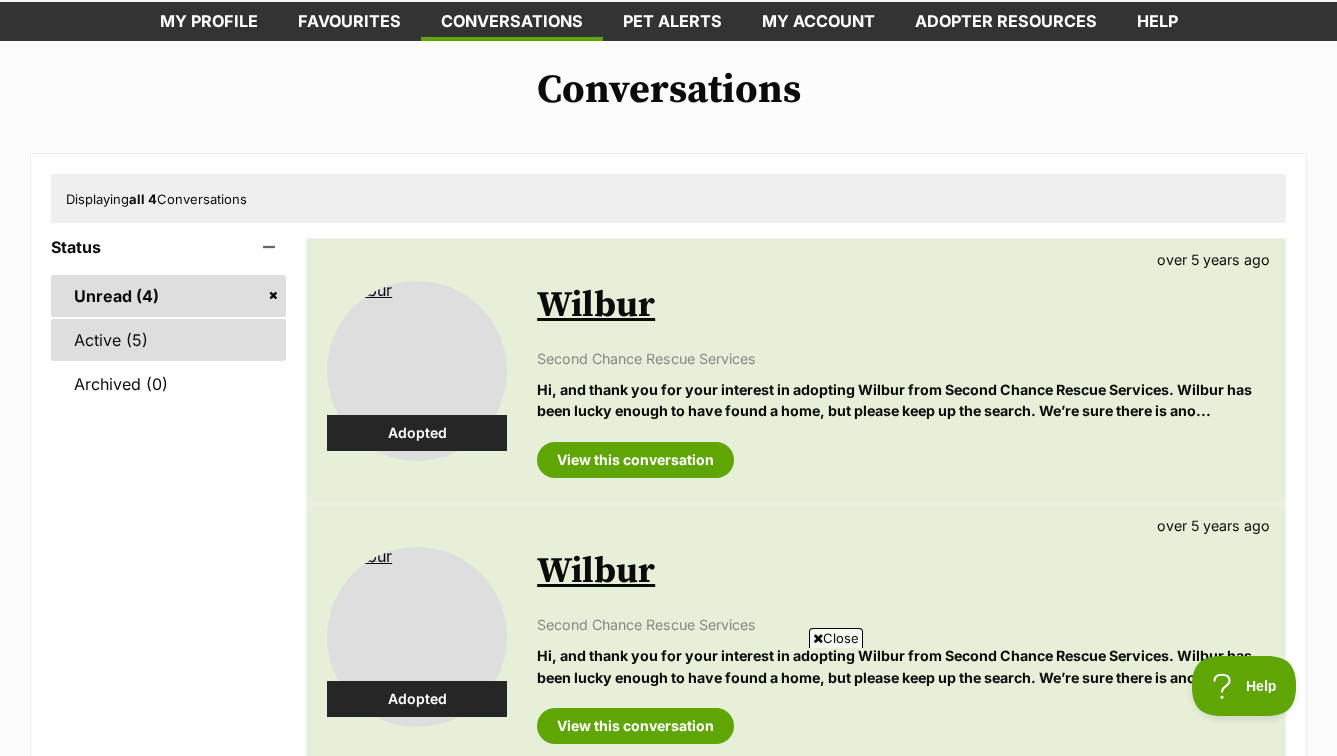 click on "Active (5)" at bounding box center (168, 340) 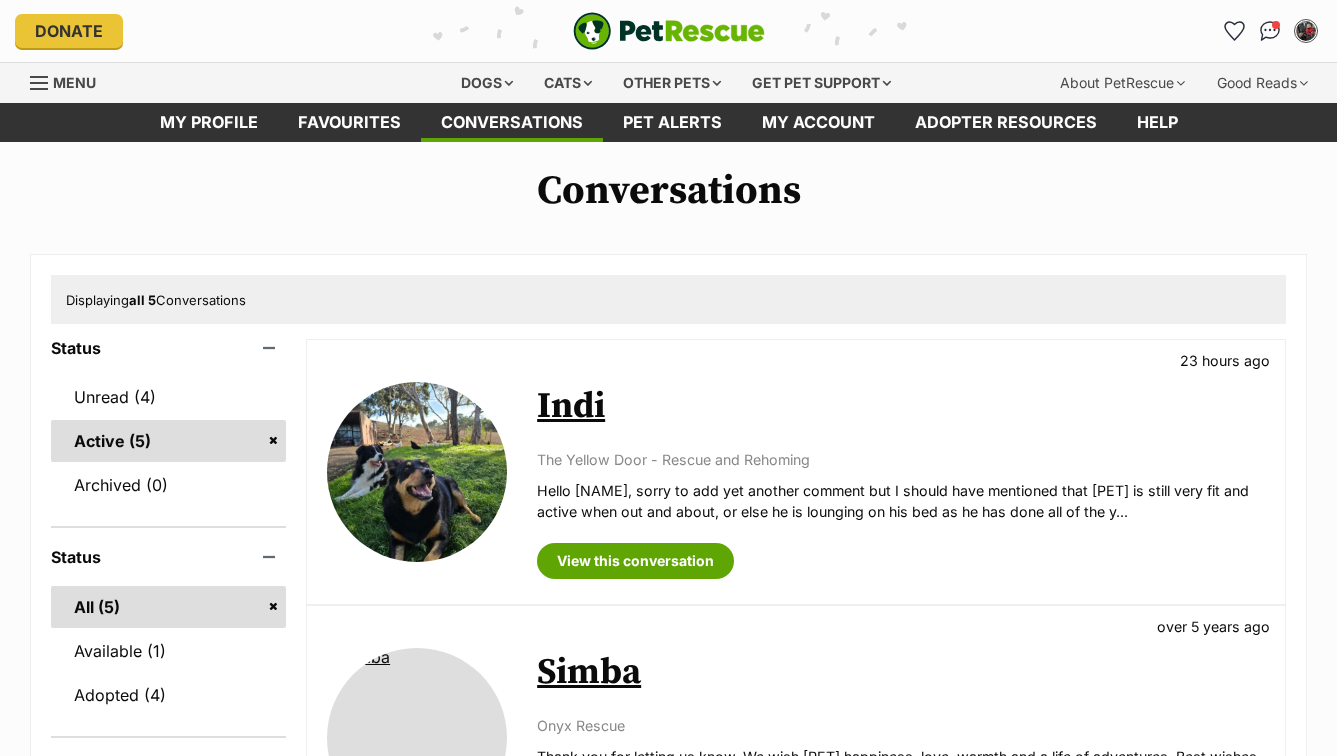 scroll, scrollTop: 0, scrollLeft: 0, axis: both 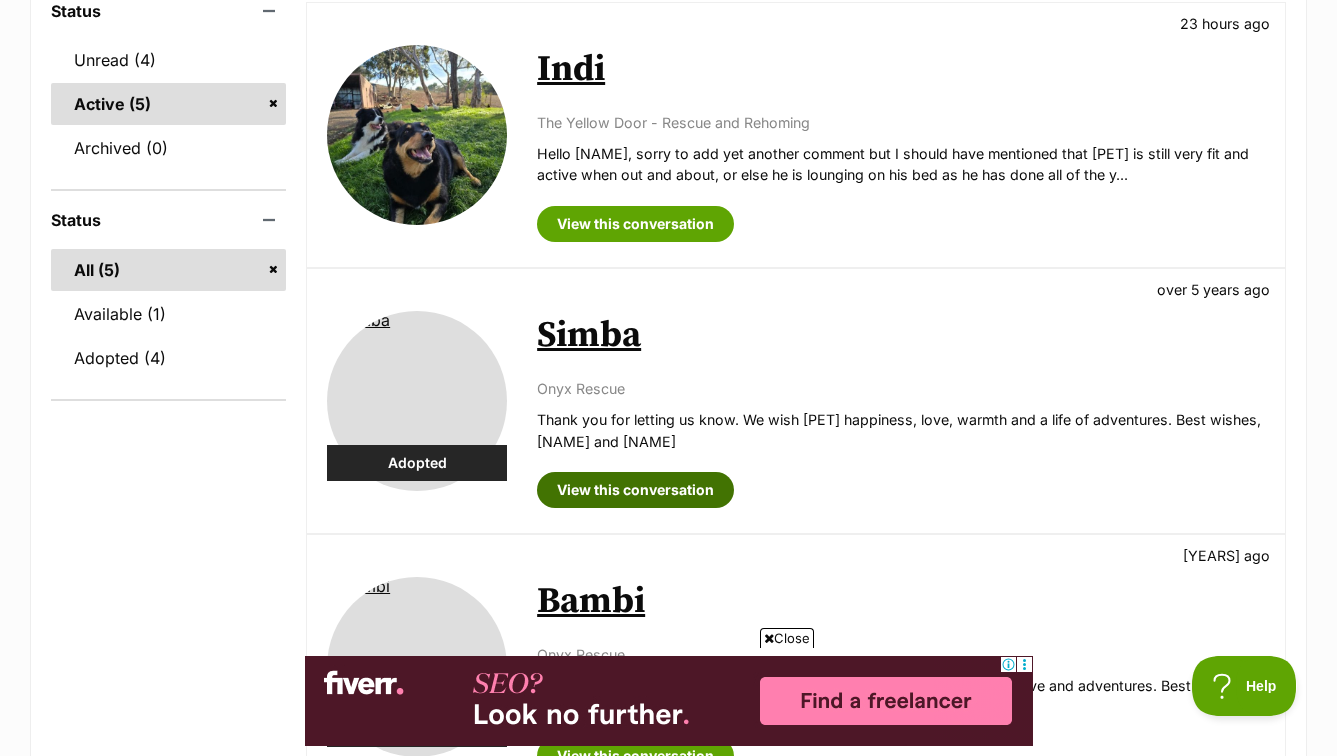 click on "View this conversation" at bounding box center (635, 490) 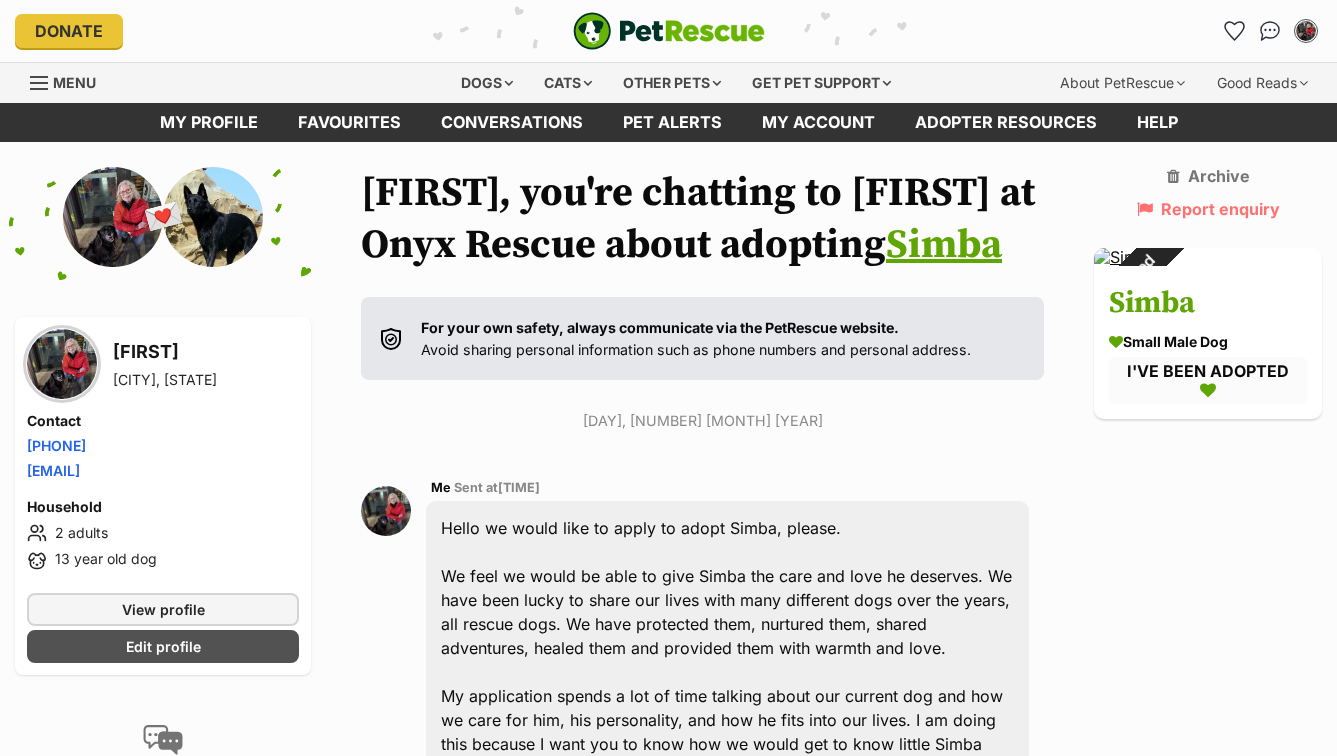 scroll, scrollTop: 0, scrollLeft: 0, axis: both 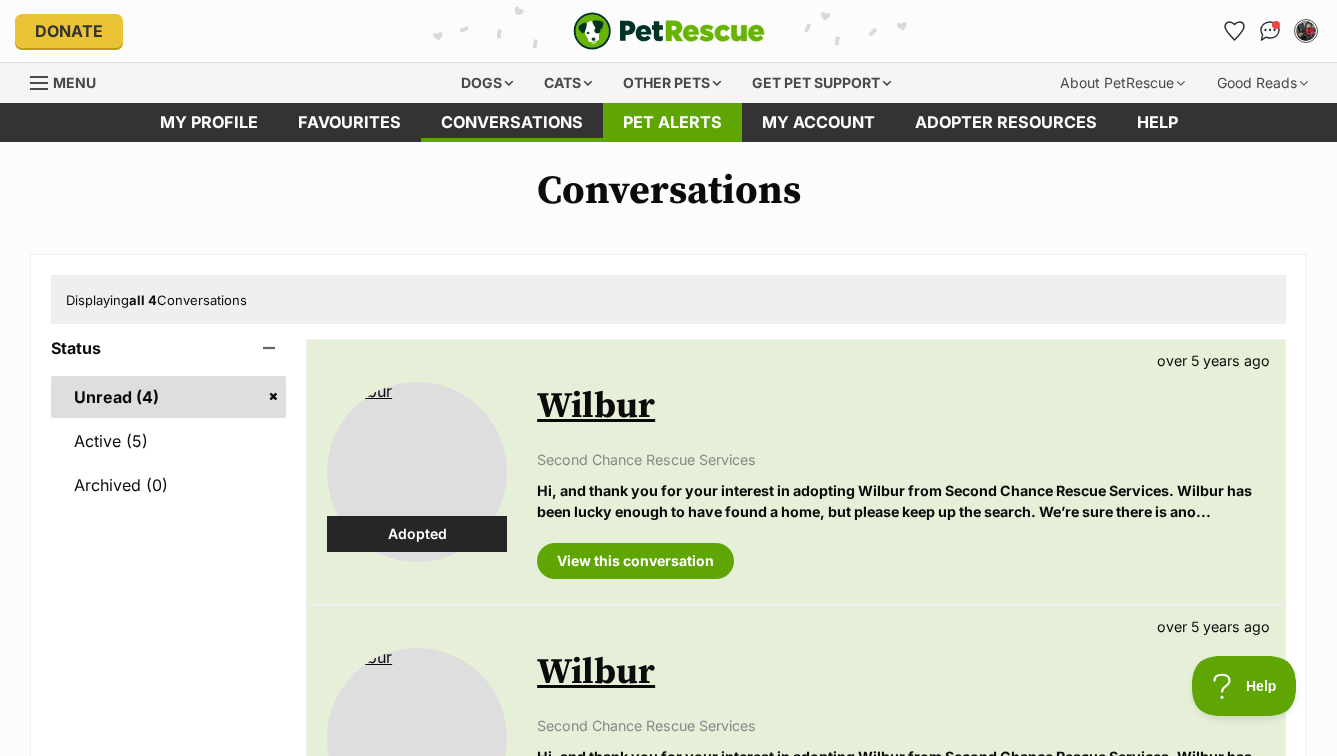 click on "Pet alerts" at bounding box center [672, 122] 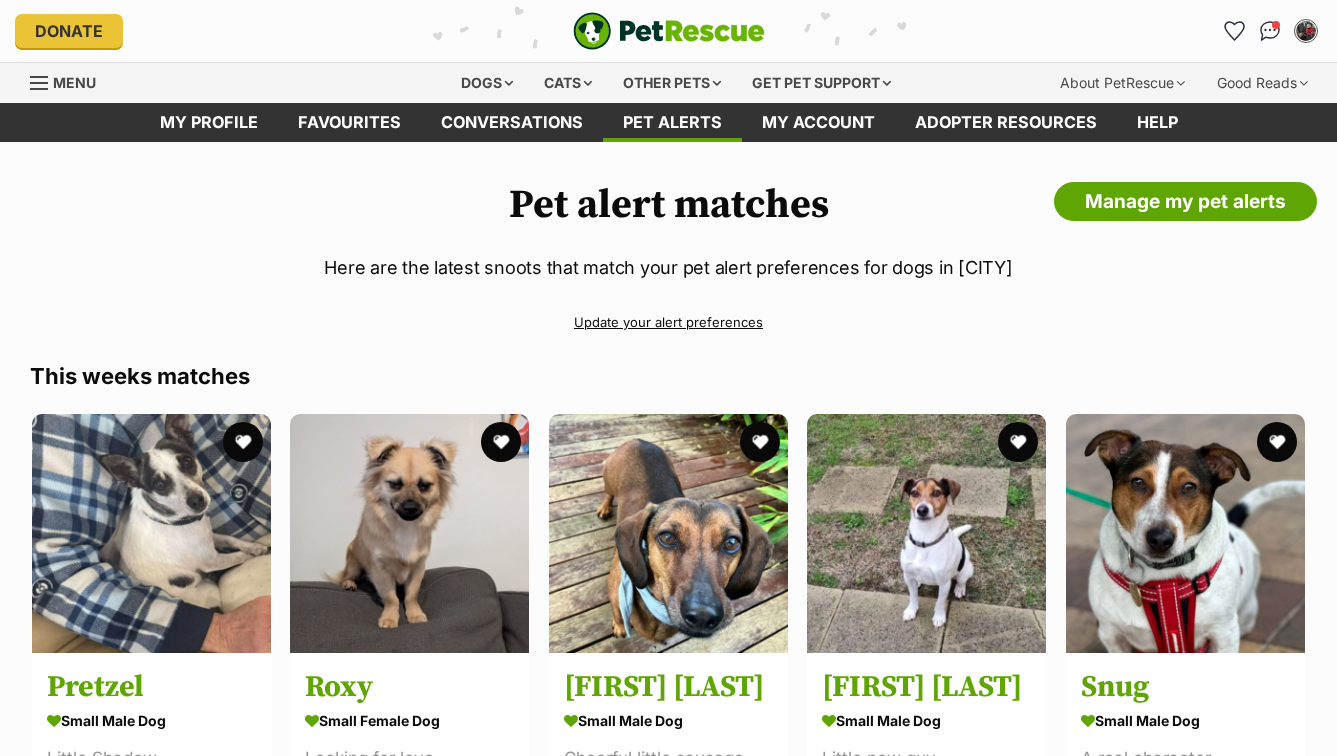 scroll, scrollTop: 0, scrollLeft: 0, axis: both 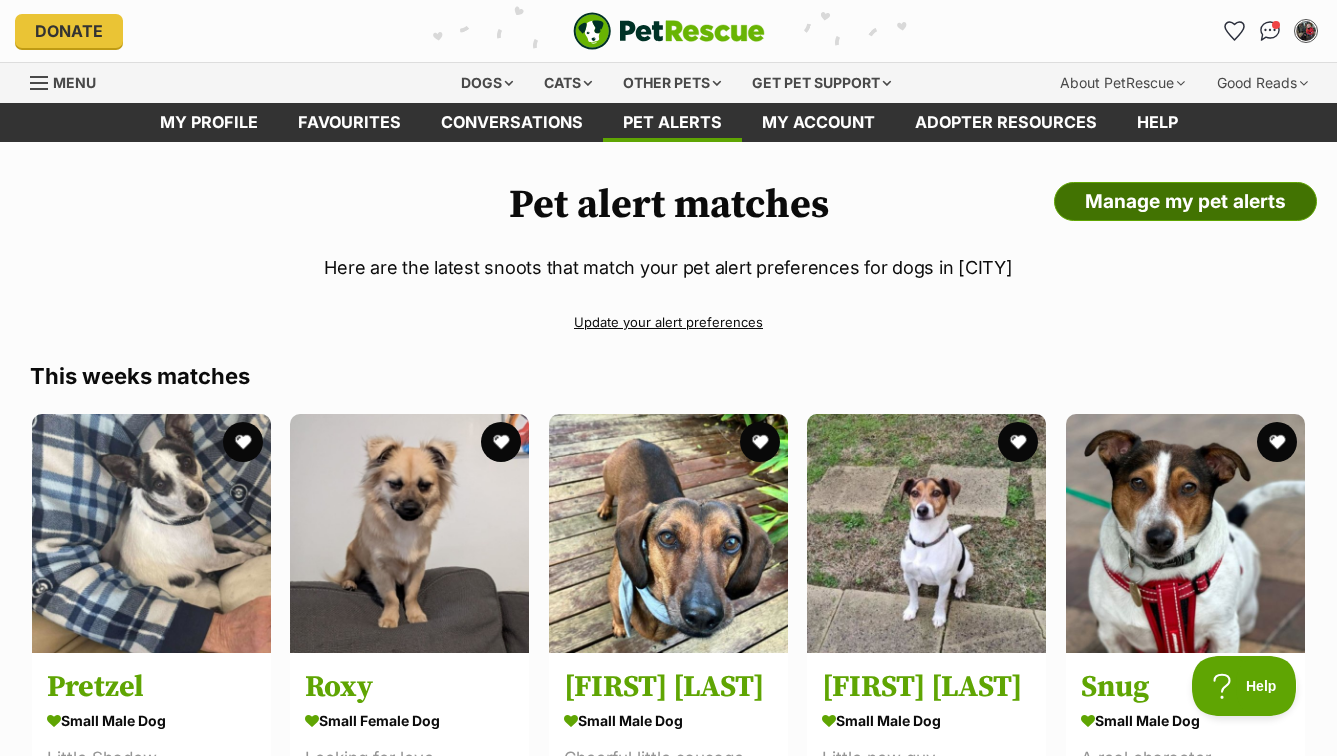 click on "Manage my pet alerts" at bounding box center (1185, 202) 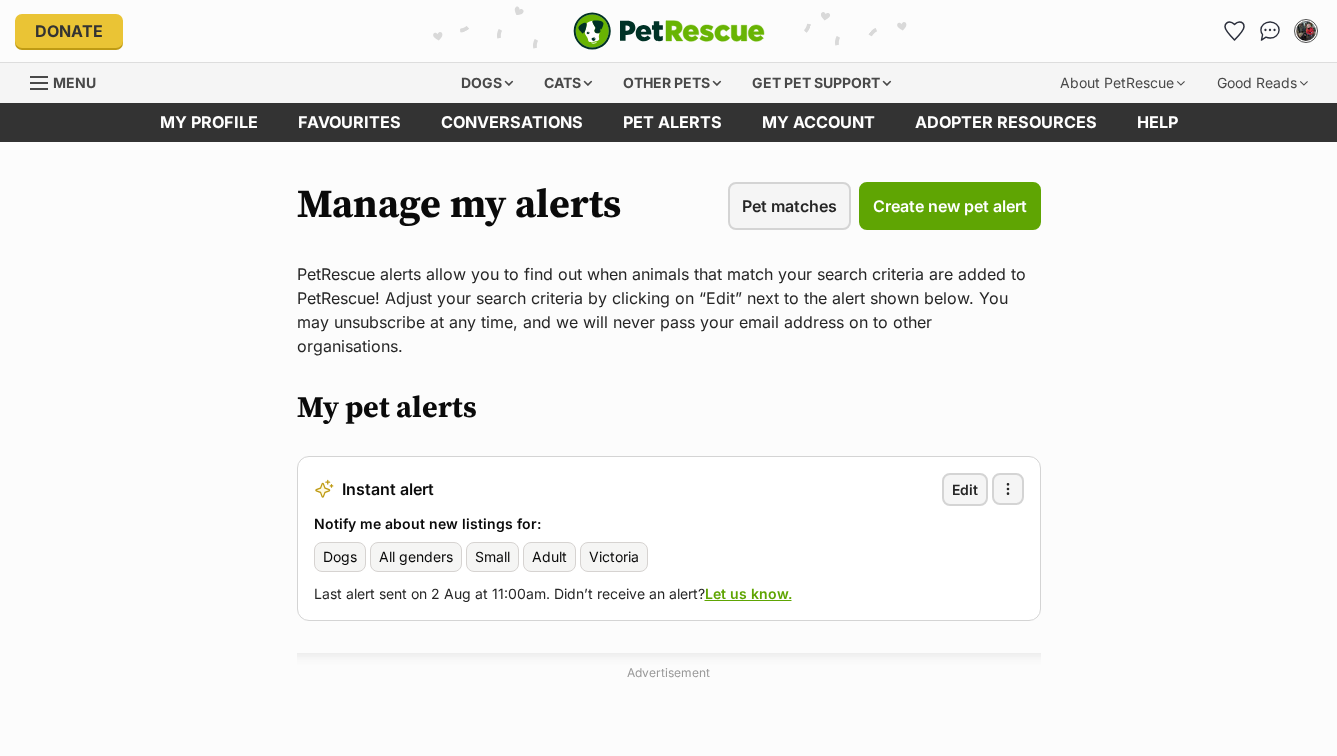 scroll, scrollTop: 0, scrollLeft: 0, axis: both 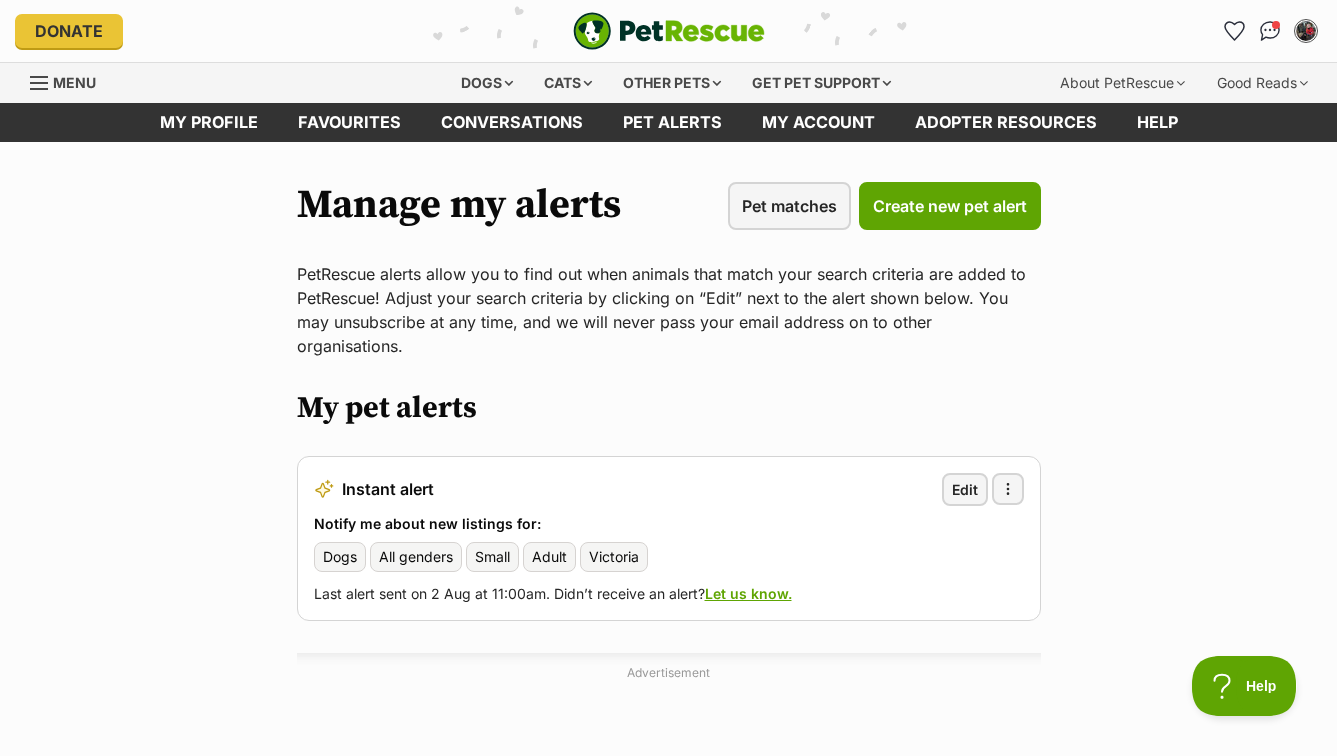 click on "All genders" at bounding box center [416, 557] 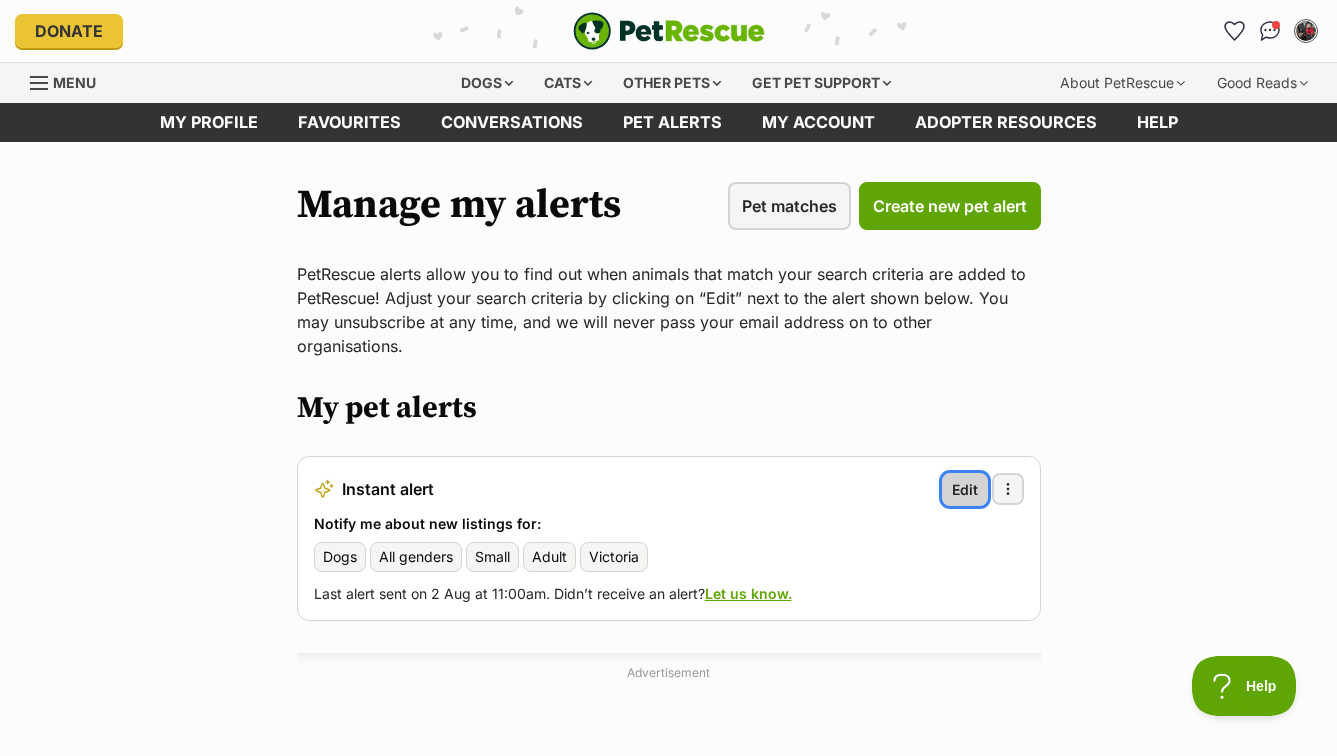 click on "Edit" at bounding box center (965, 489) 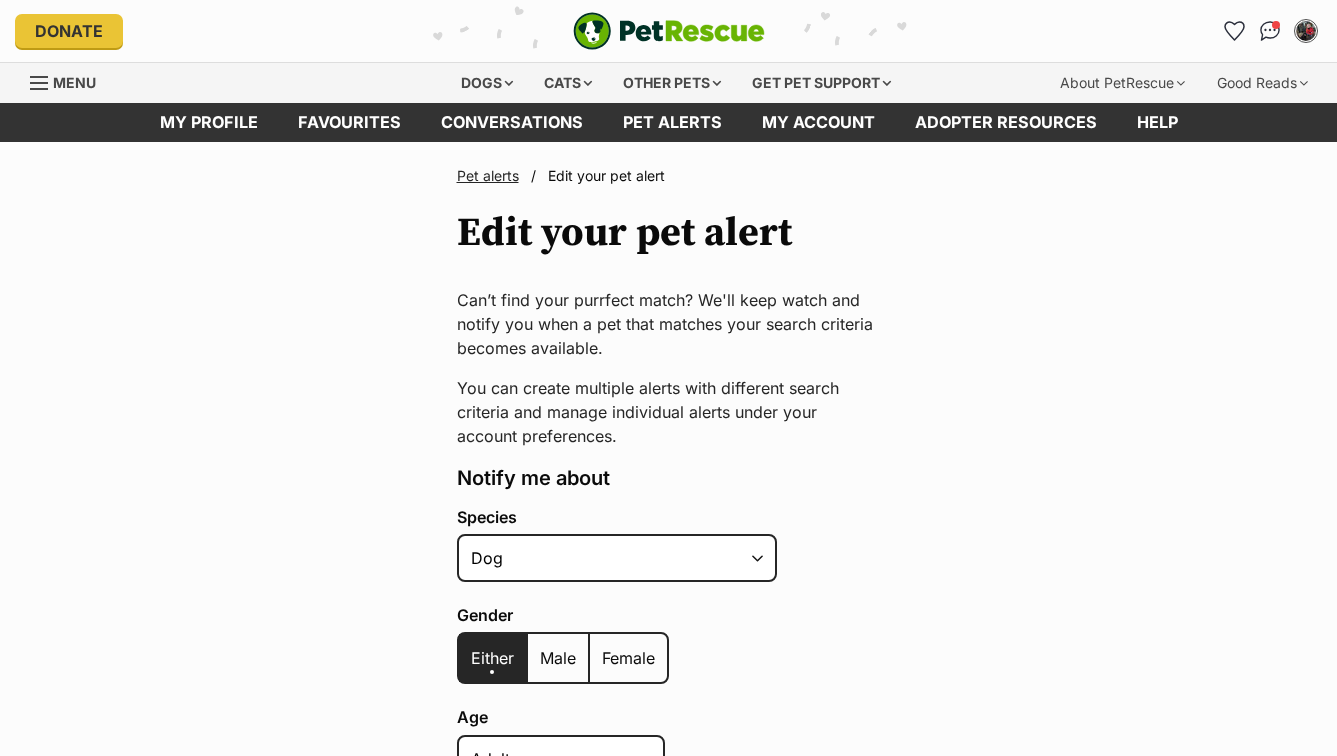 scroll, scrollTop: 0, scrollLeft: 0, axis: both 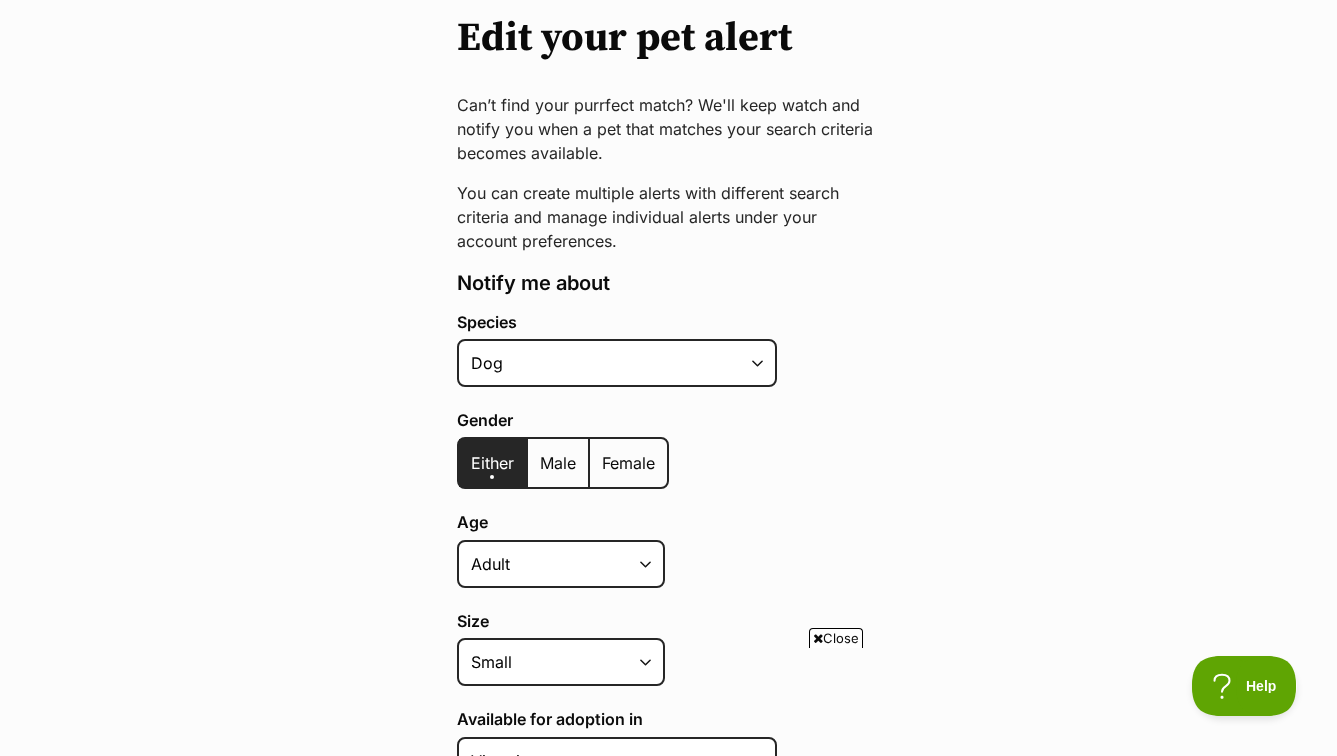 click on "Female" at bounding box center [628, 463] 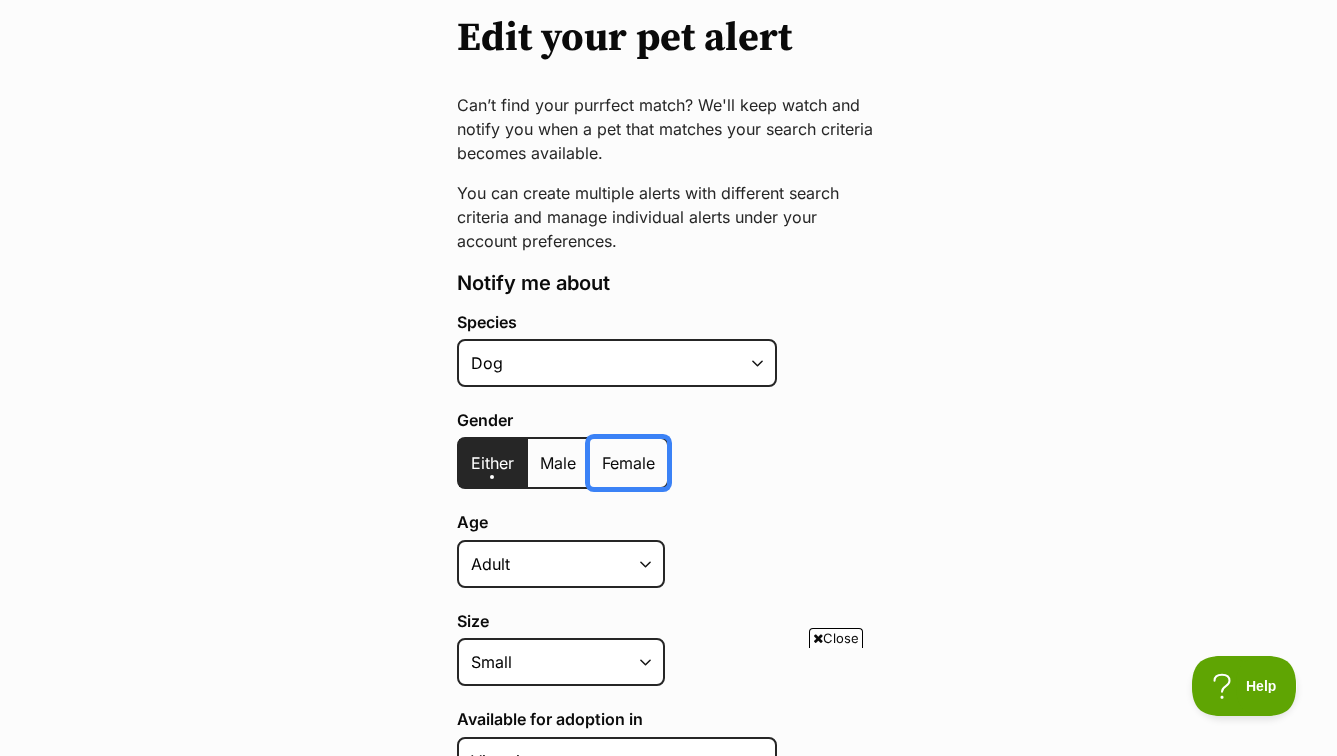 click on "Female" at bounding box center [601, 450] 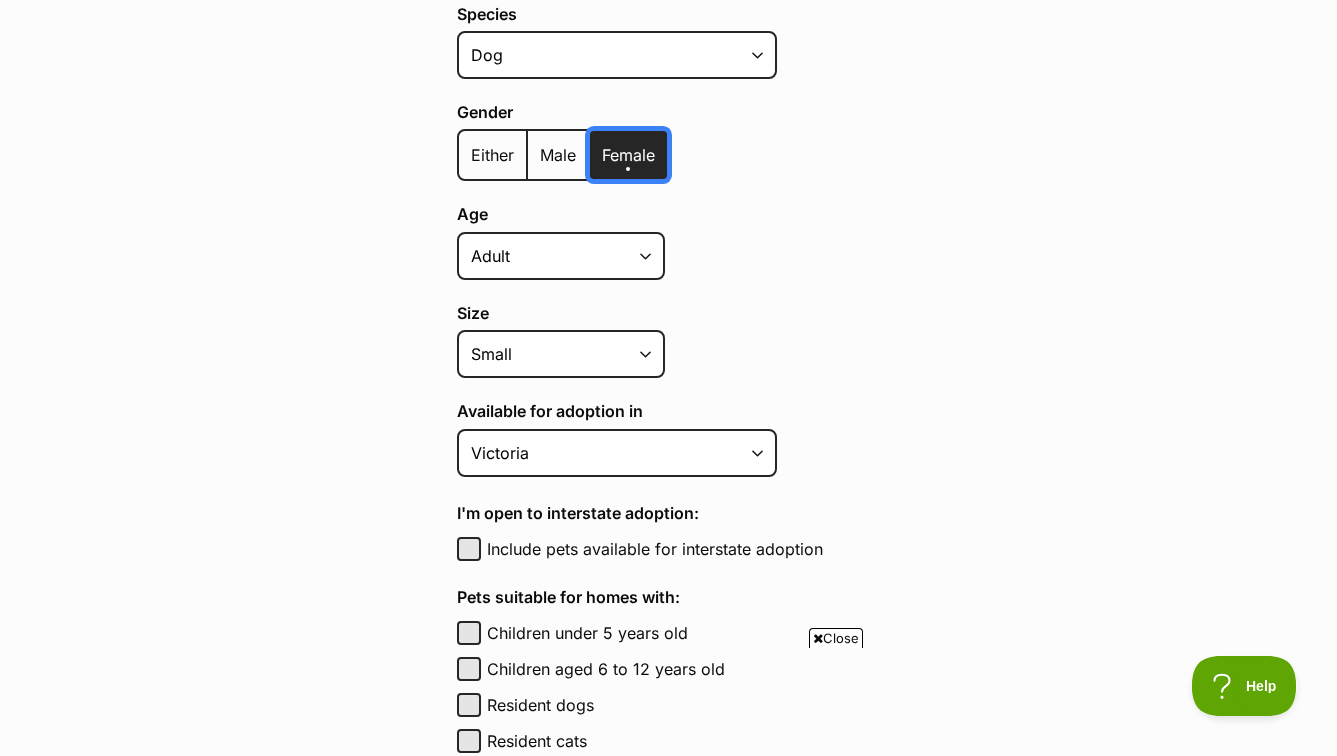 scroll, scrollTop: 512, scrollLeft: 0, axis: vertical 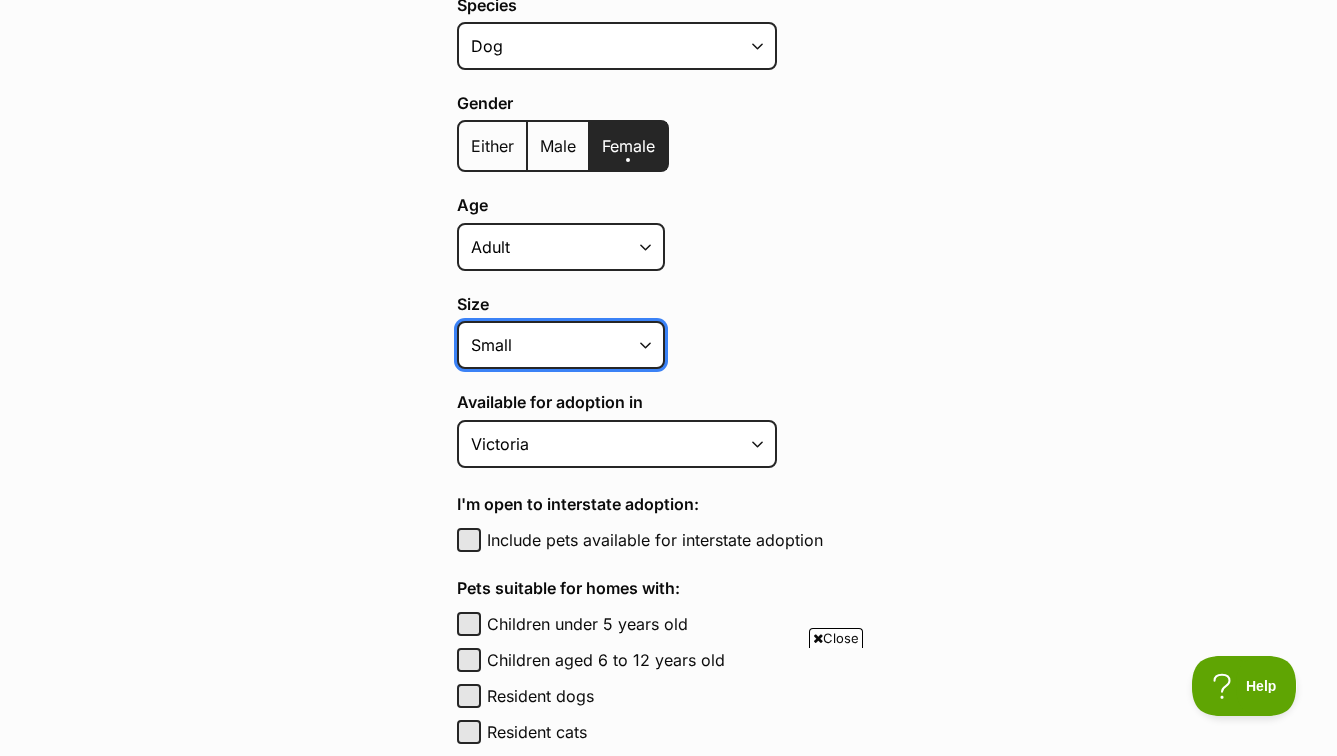 click on "Small
Medium
Large
All sizes" at bounding box center [561, 345] 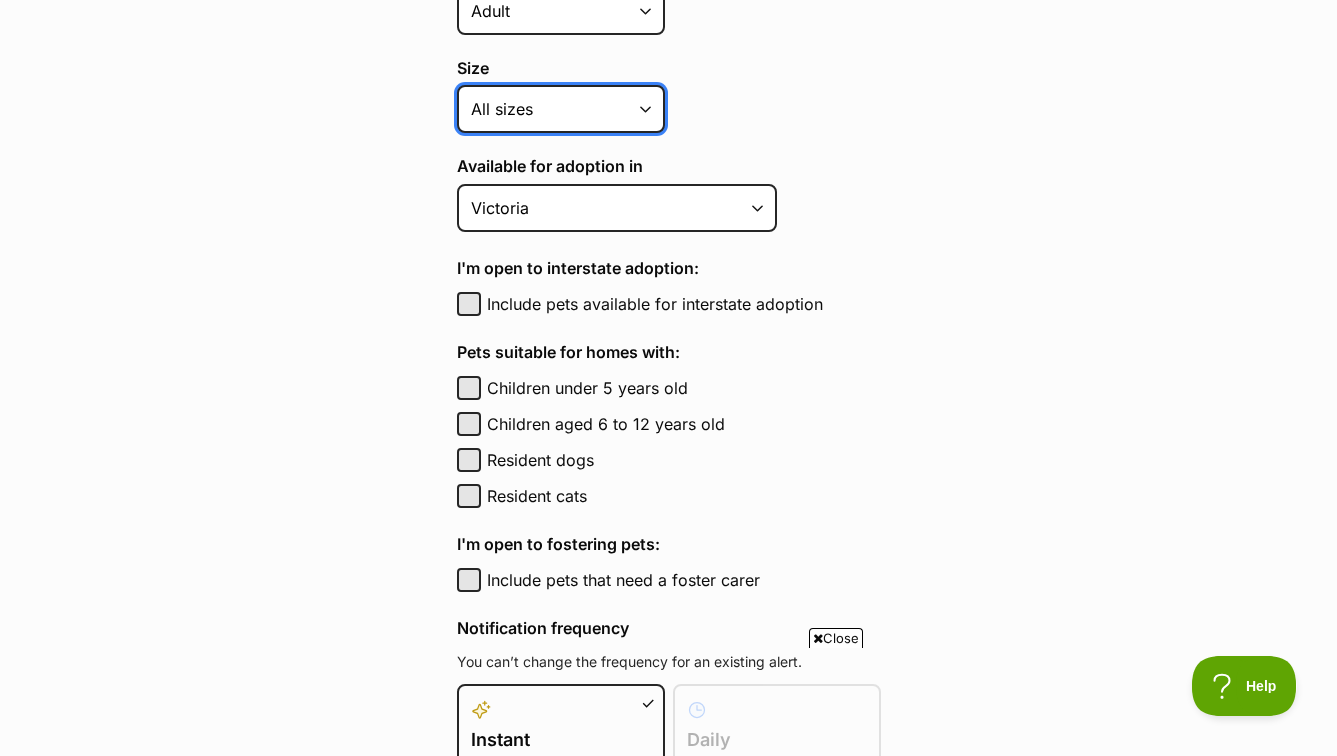 scroll, scrollTop: 749, scrollLeft: 0, axis: vertical 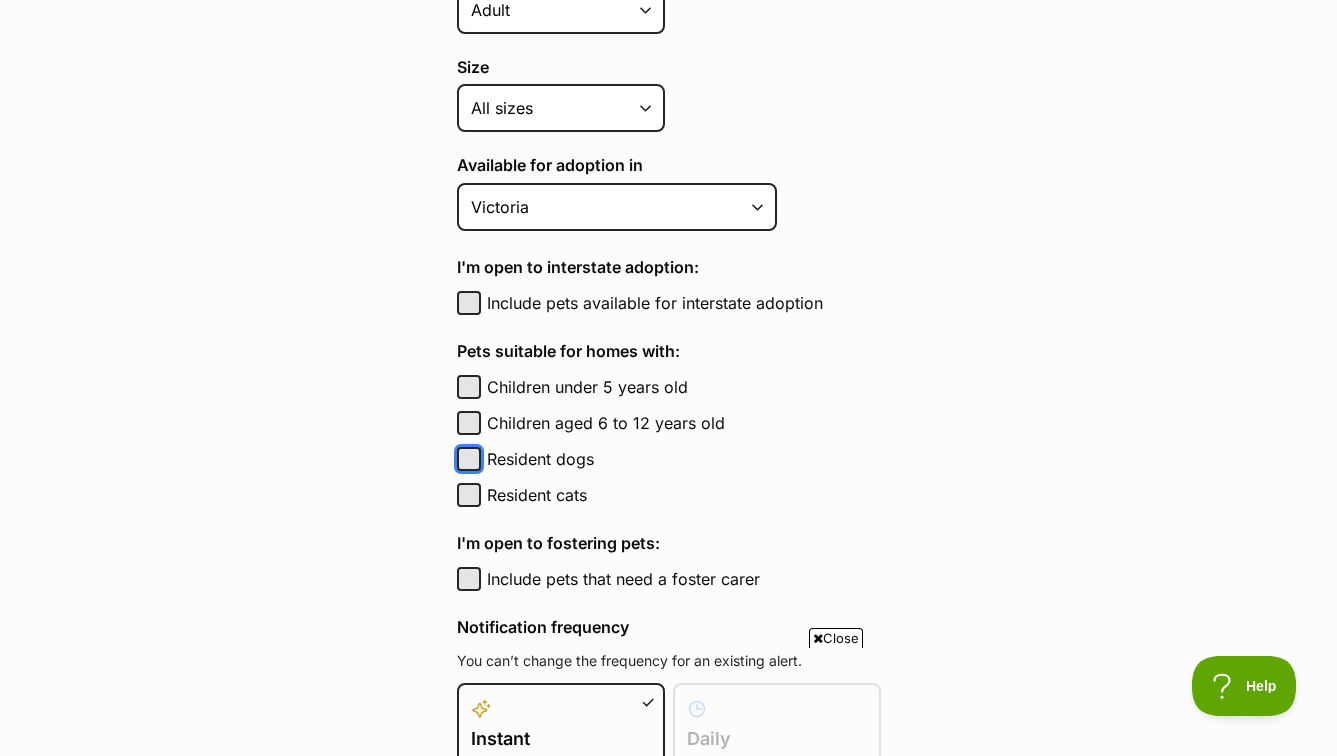 click on "Resident dogs" at bounding box center [469, 459] 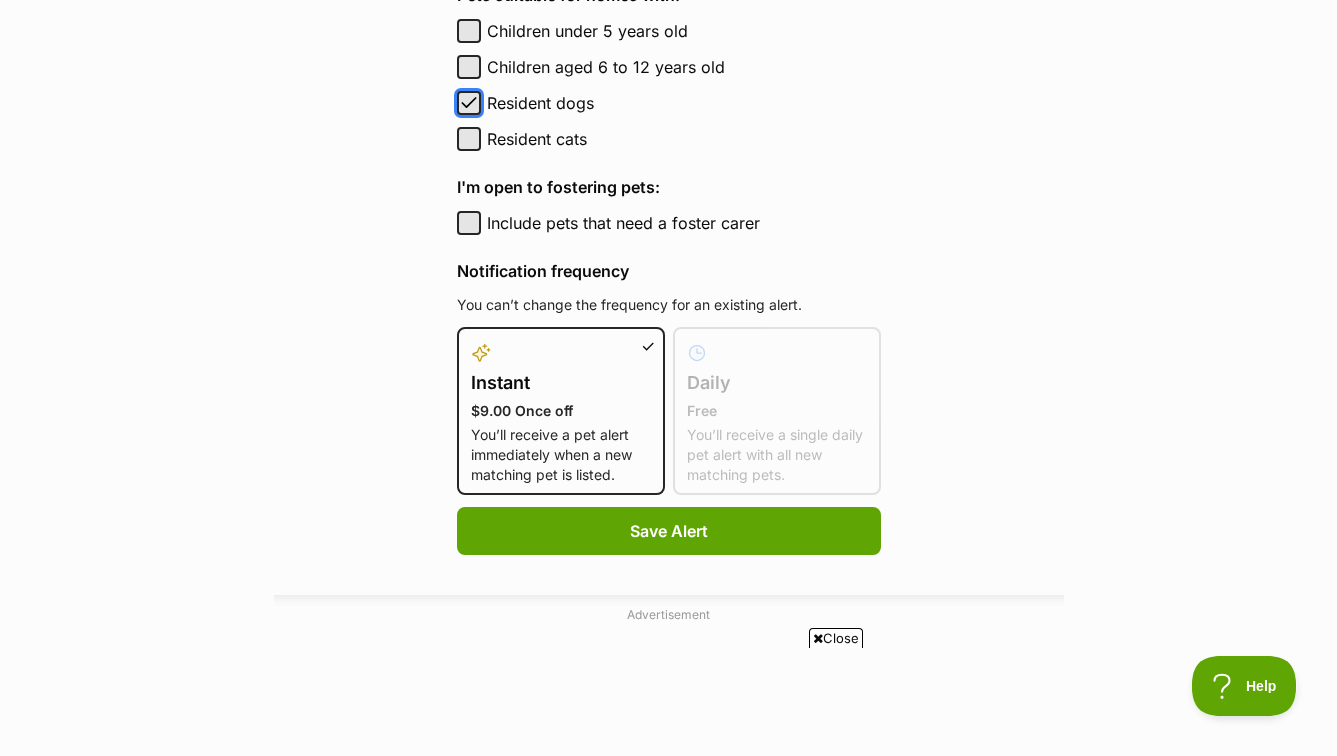 scroll, scrollTop: 1107, scrollLeft: 0, axis: vertical 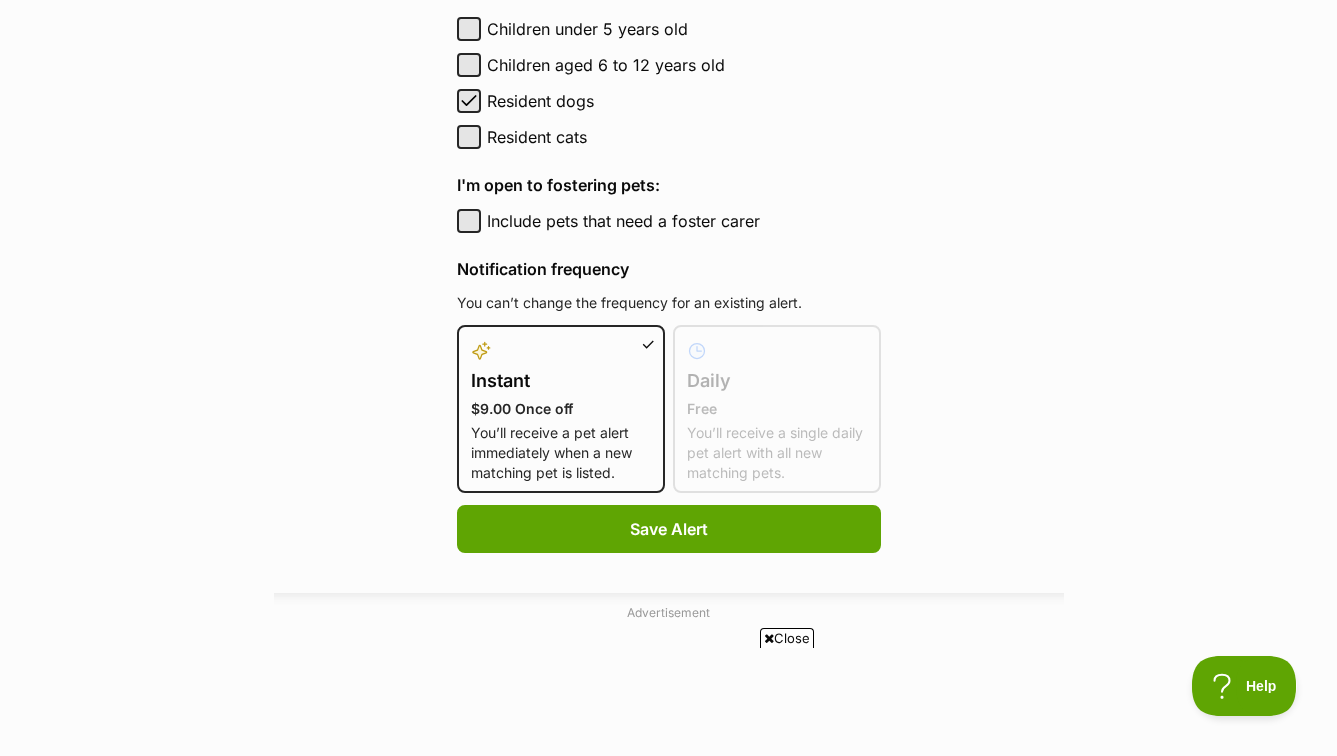click on "Free" at bounding box center (777, 409) 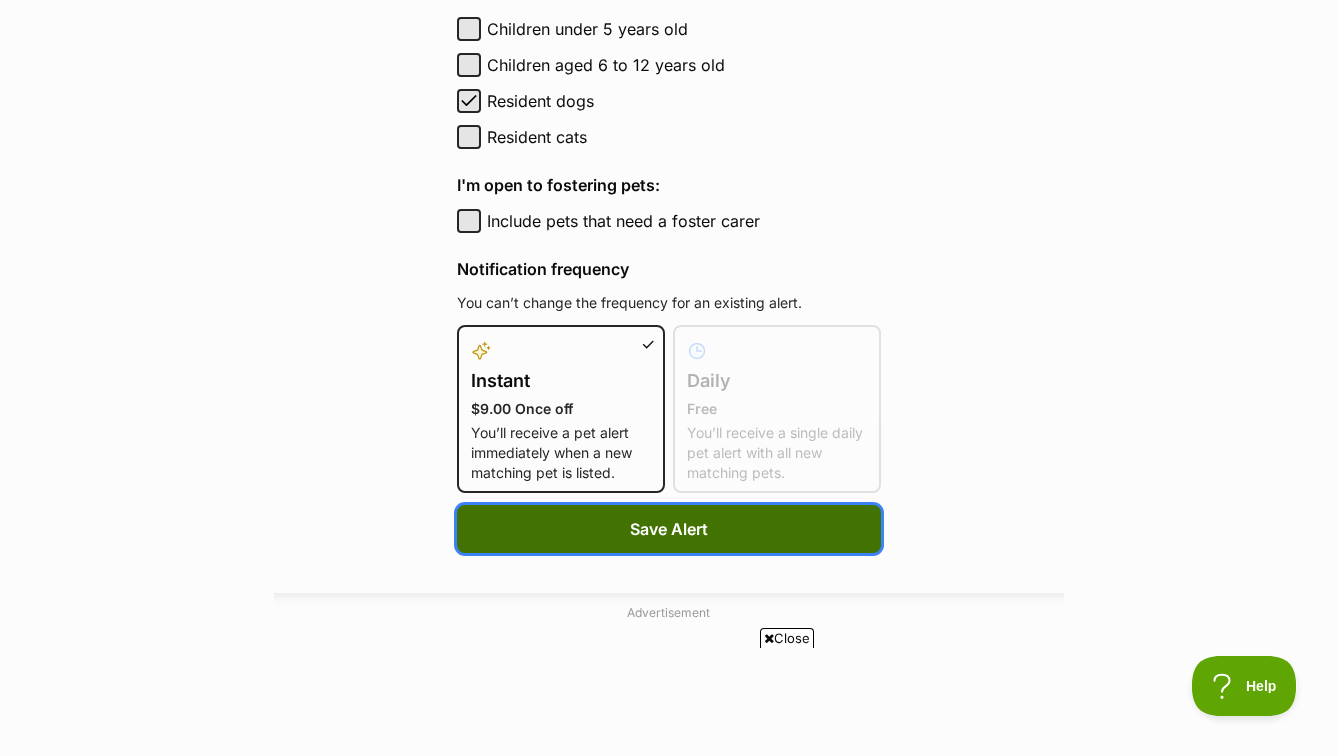 click on "Save Alert" at bounding box center [669, 529] 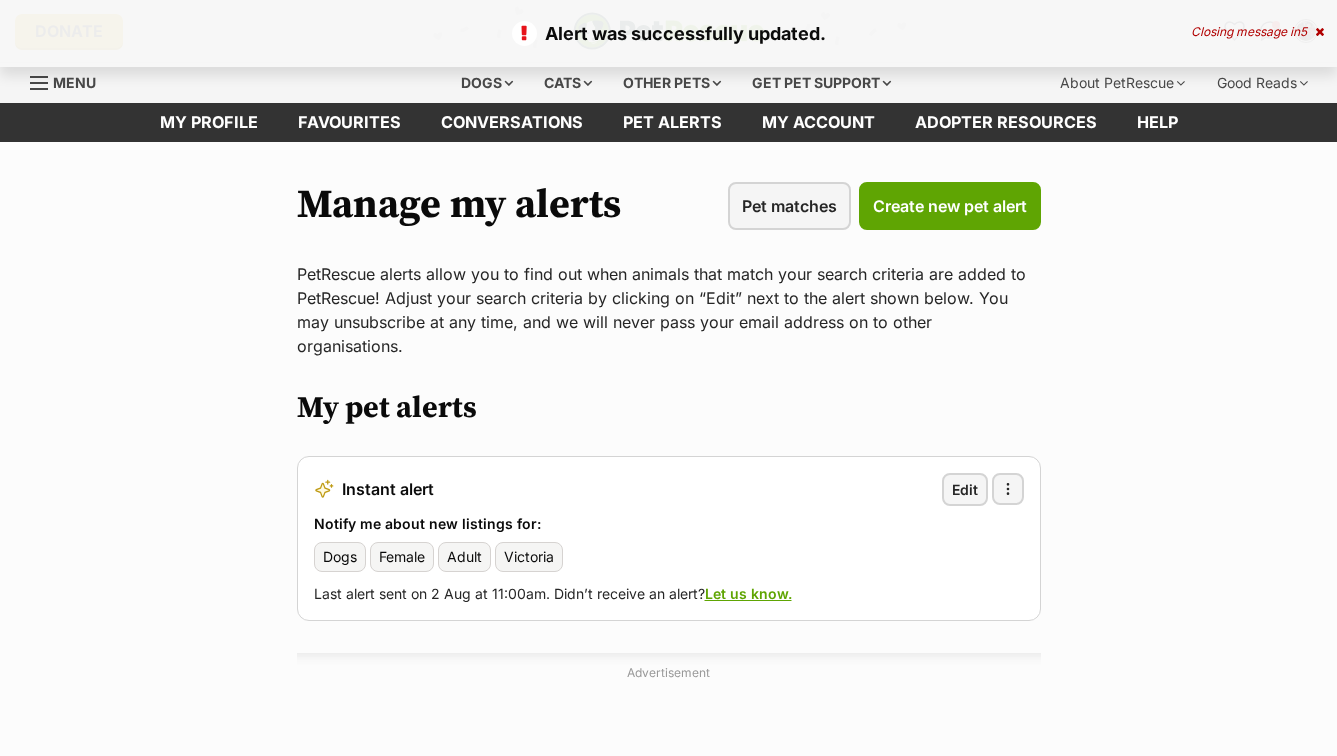 scroll, scrollTop: 0, scrollLeft: 0, axis: both 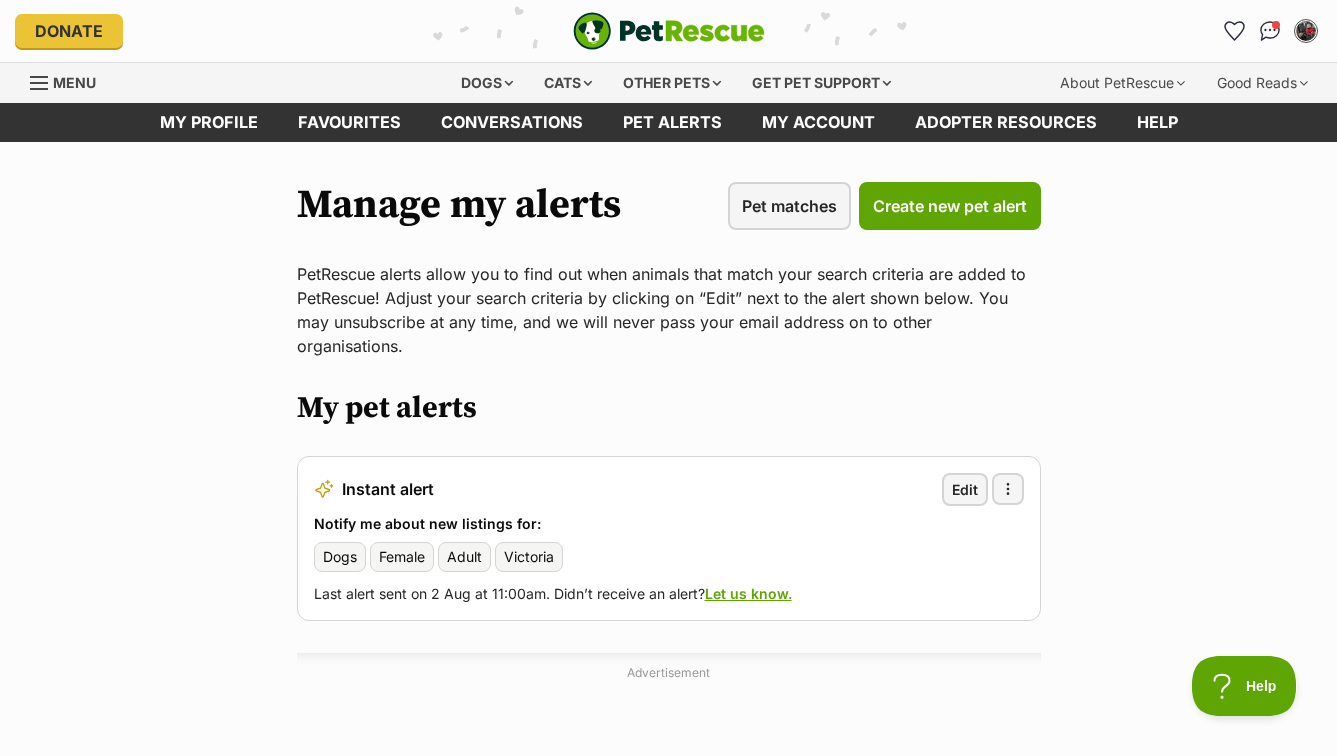 click at bounding box center (669, 31) 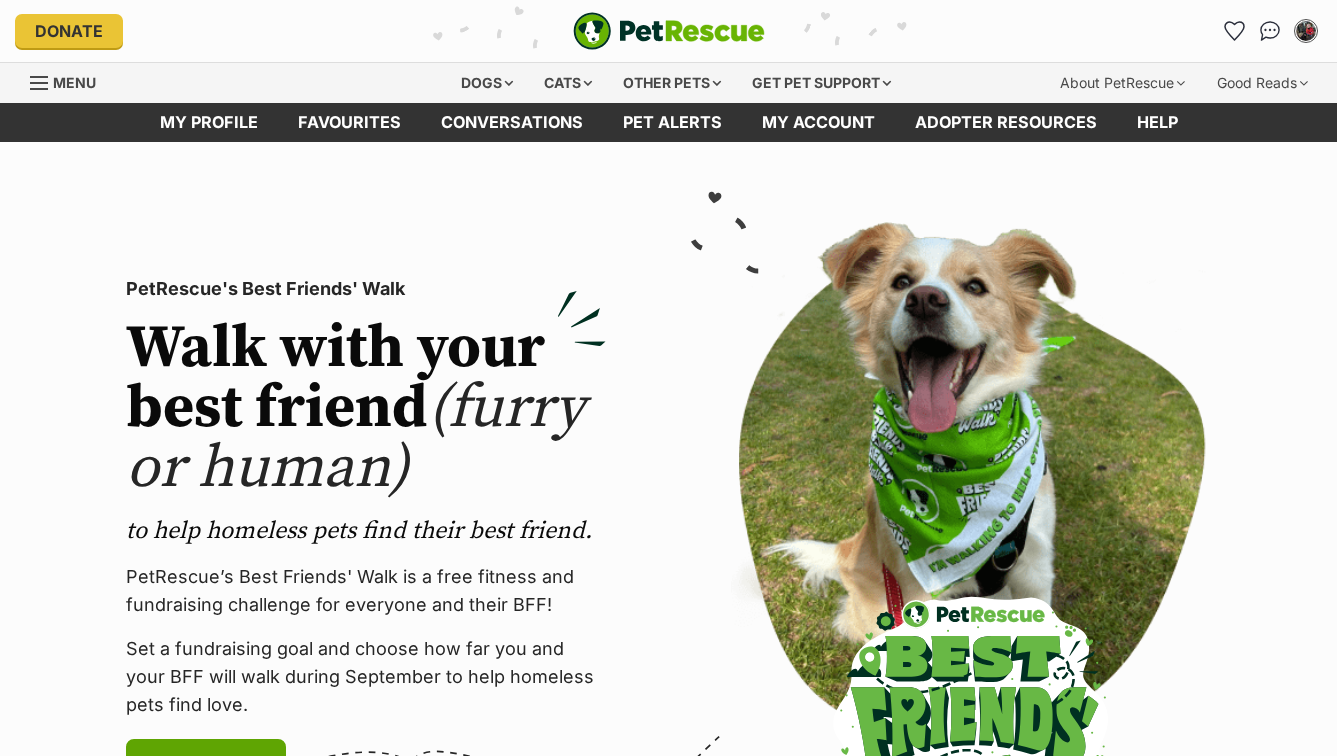 scroll, scrollTop: 0, scrollLeft: 0, axis: both 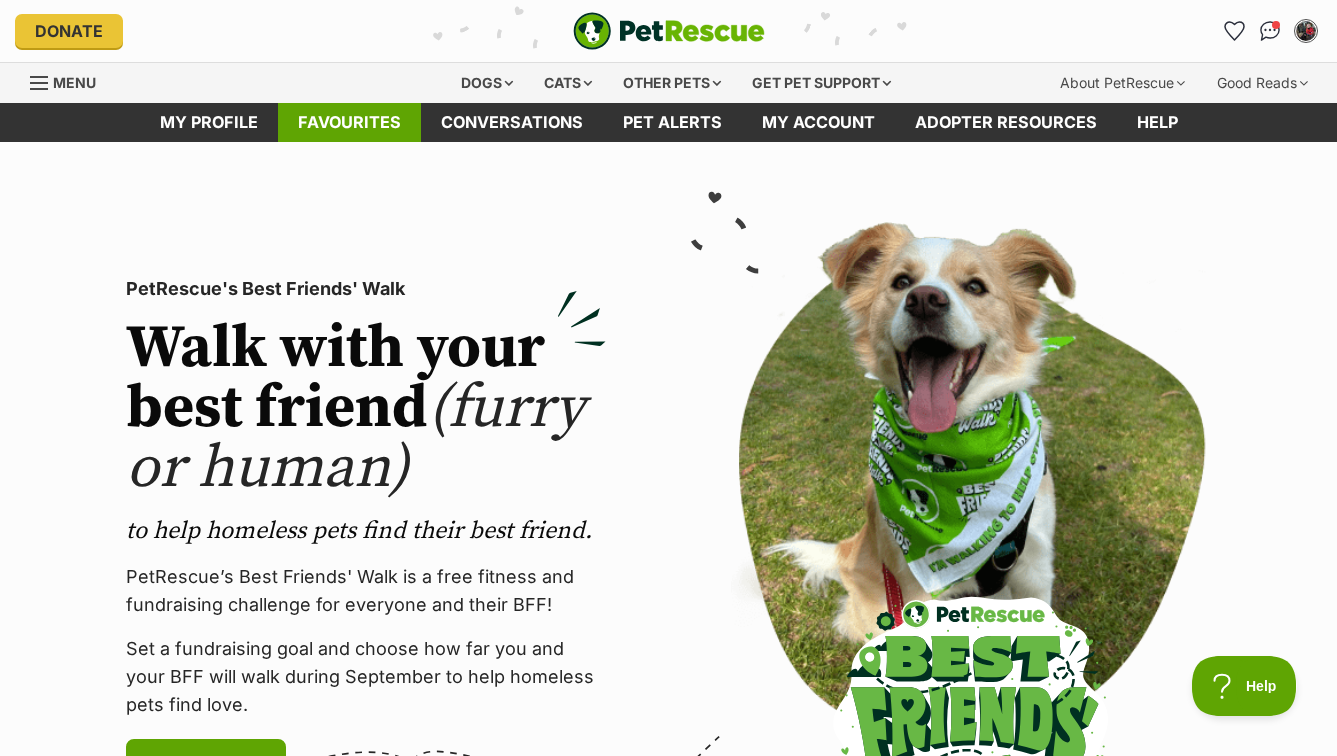 click on "Favourites" at bounding box center (349, 122) 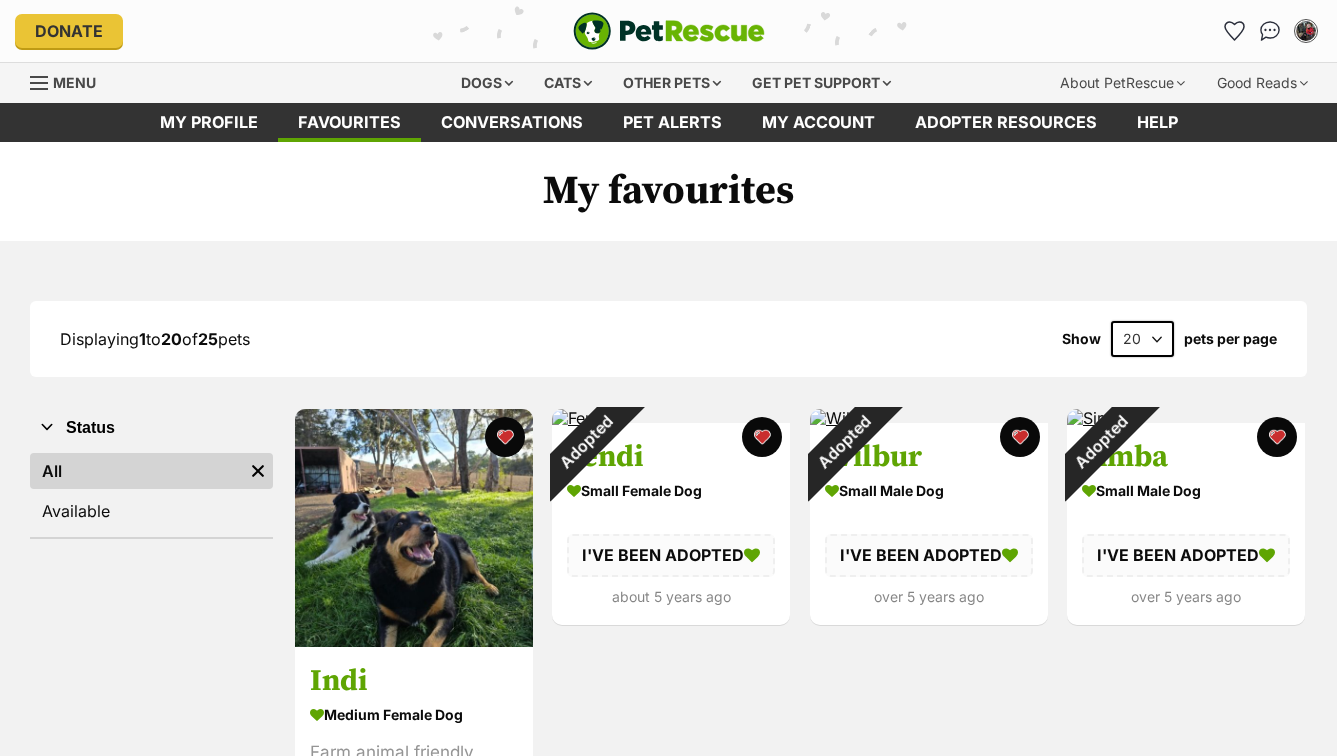 scroll, scrollTop: 0, scrollLeft: 0, axis: both 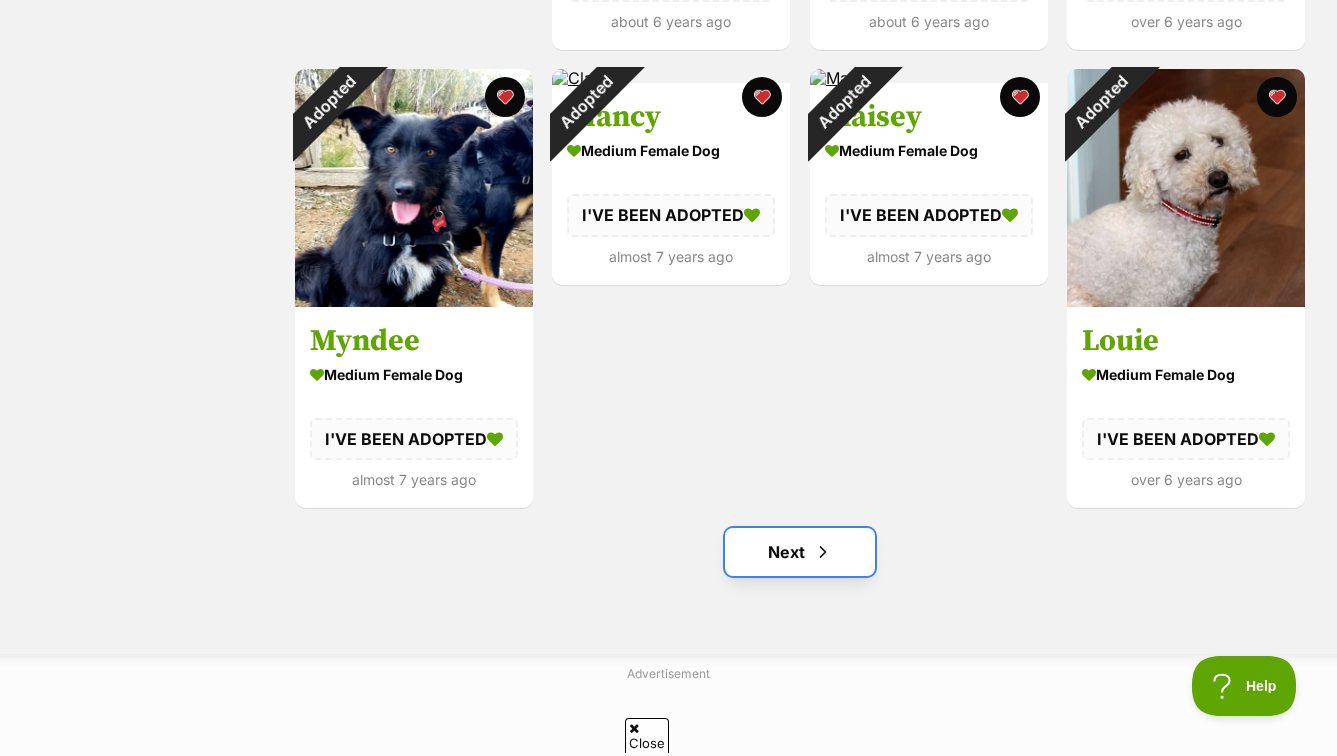 click on "Next" at bounding box center [800, 552] 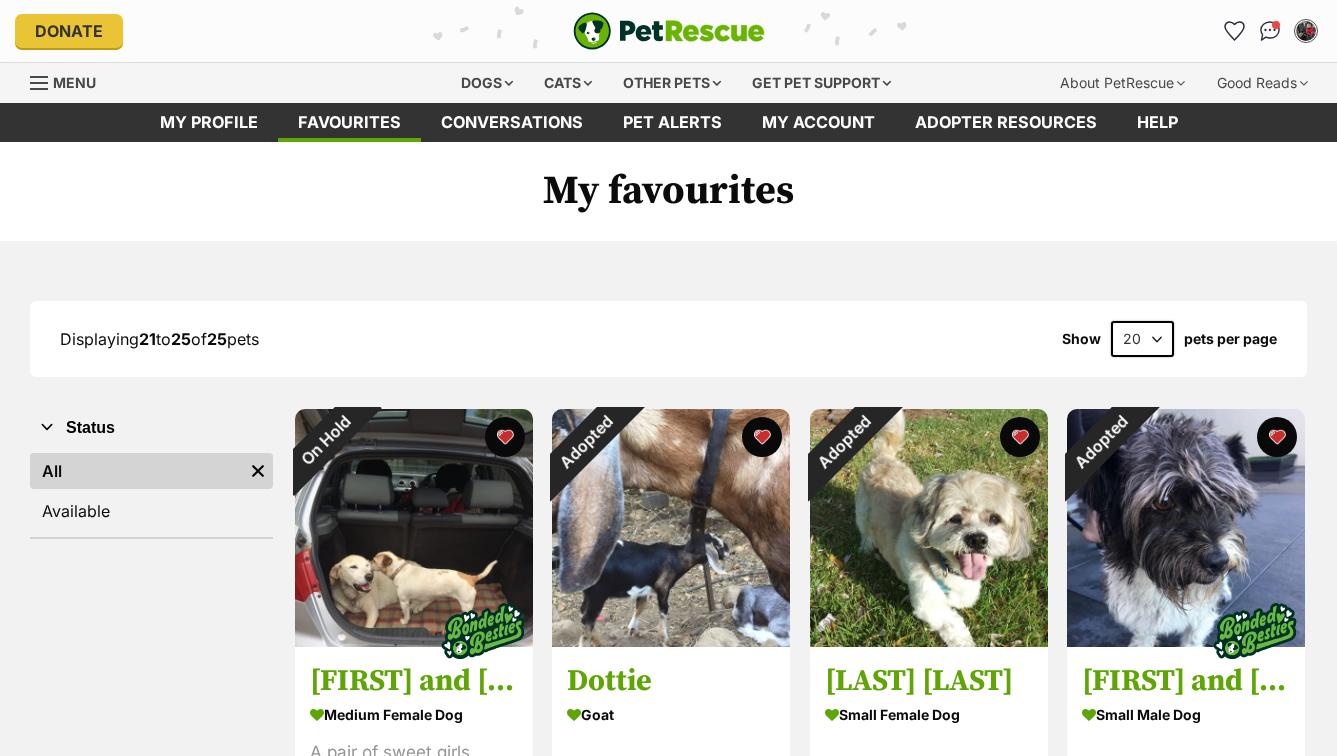 scroll, scrollTop: 0, scrollLeft: 0, axis: both 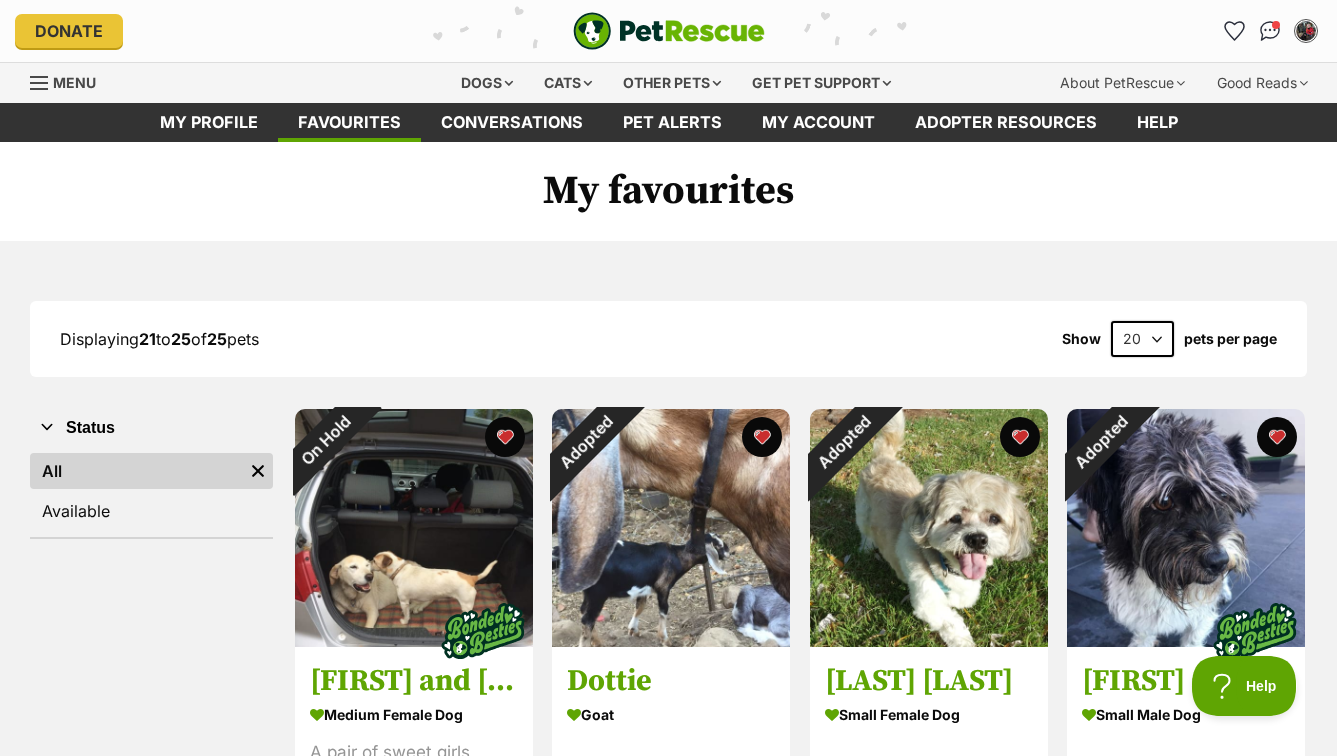 click at bounding box center (669, 31) 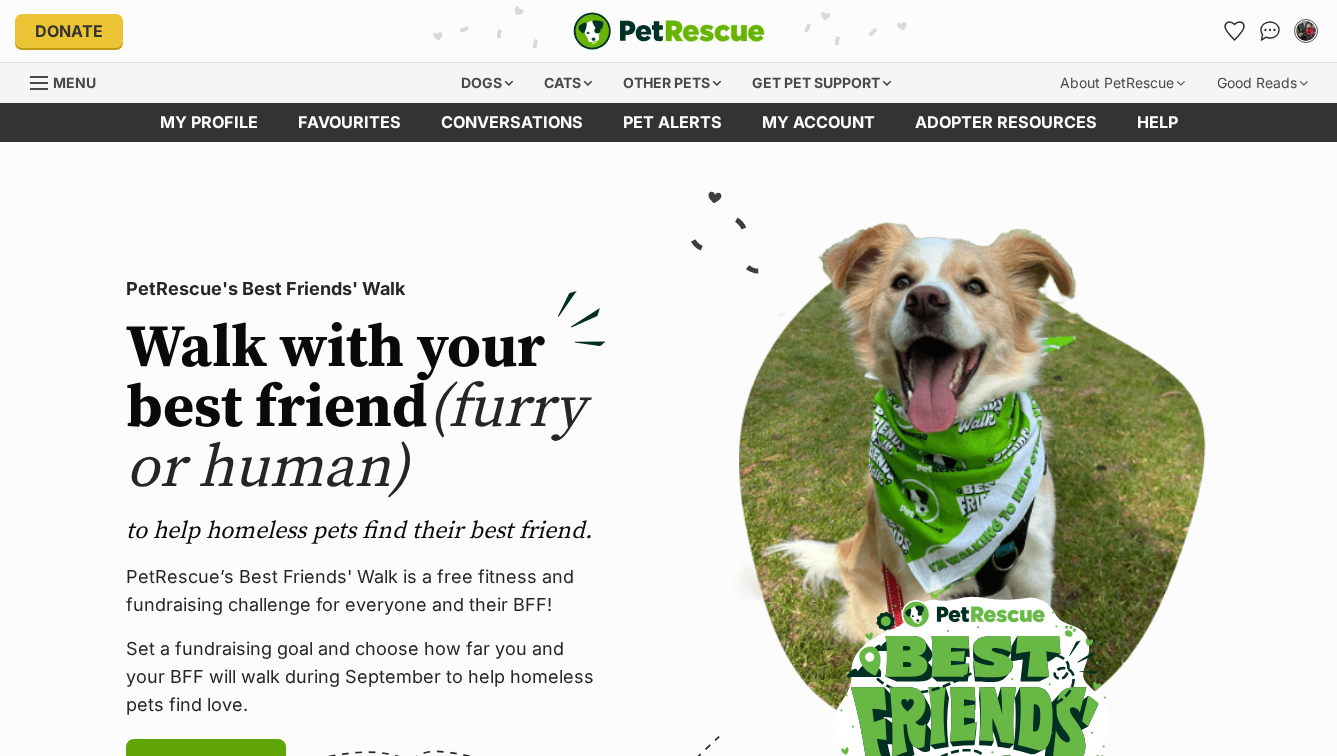 scroll, scrollTop: 0, scrollLeft: 0, axis: both 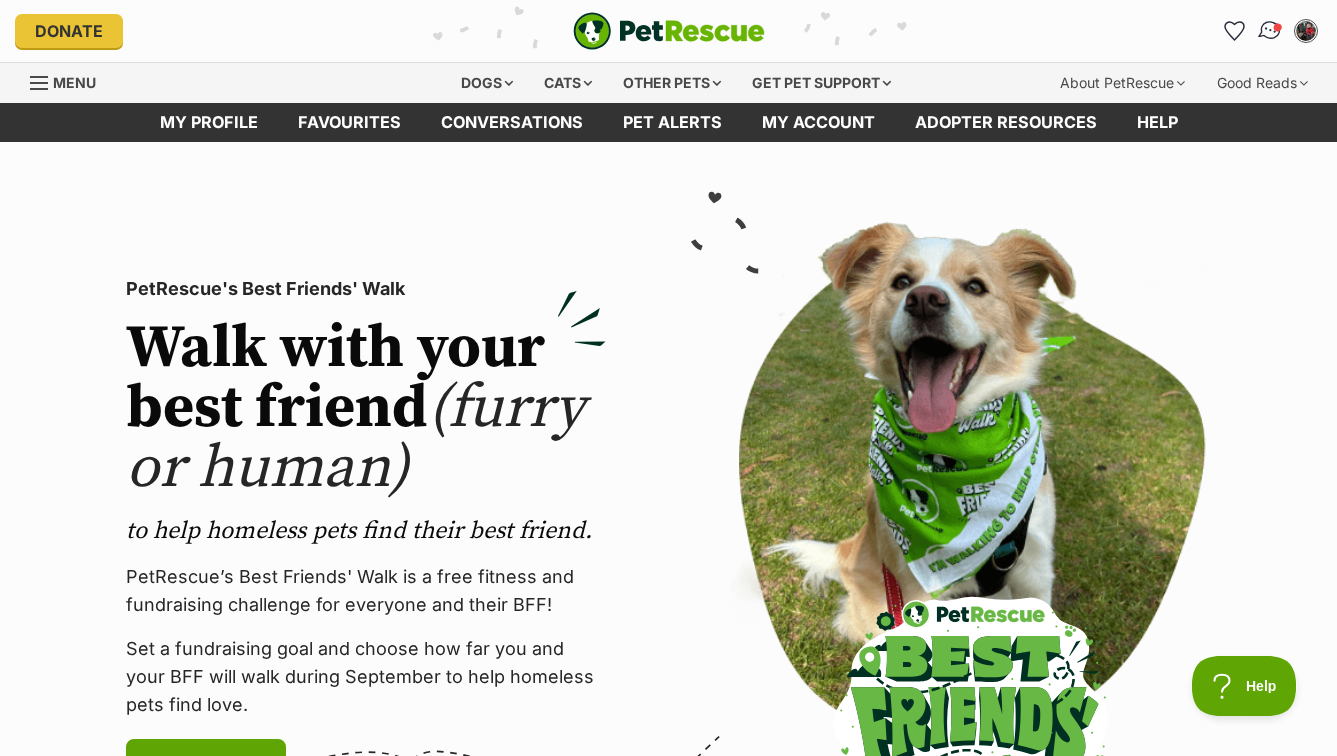 click at bounding box center (1270, 31) 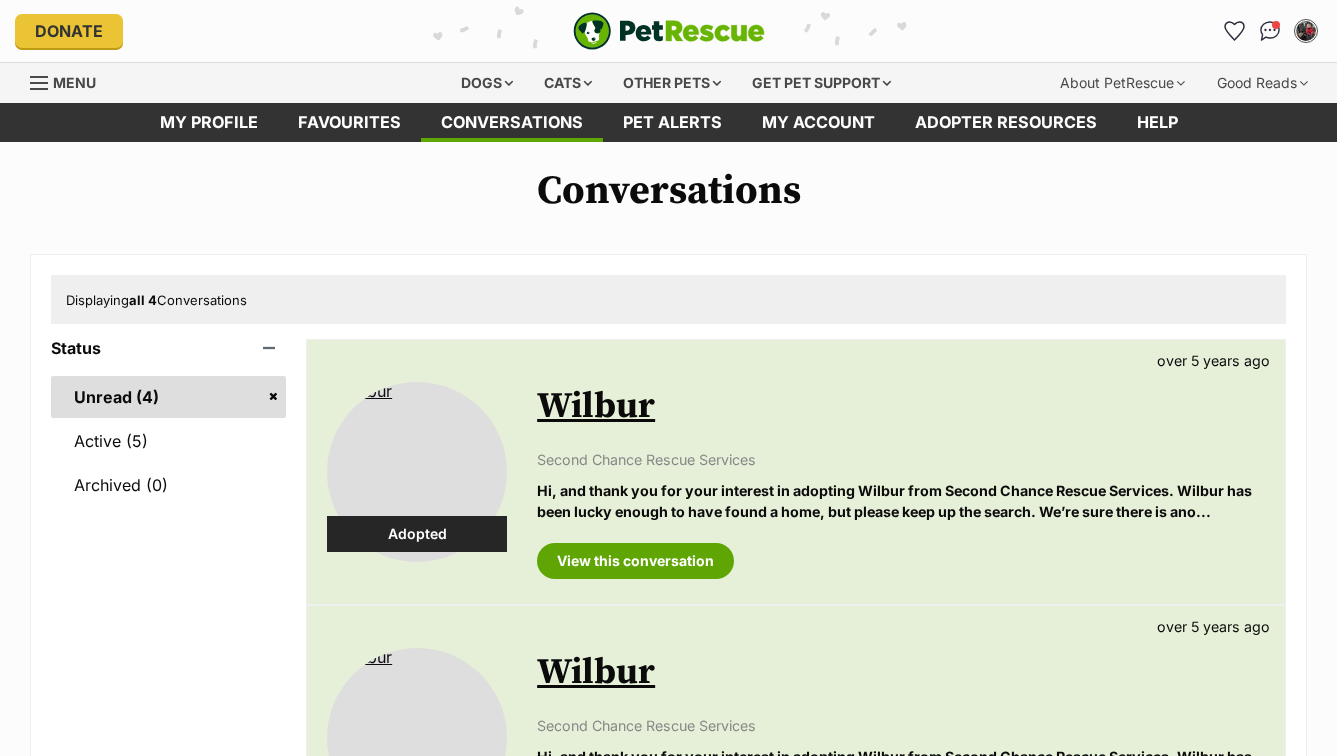 scroll, scrollTop: 0, scrollLeft: 0, axis: both 